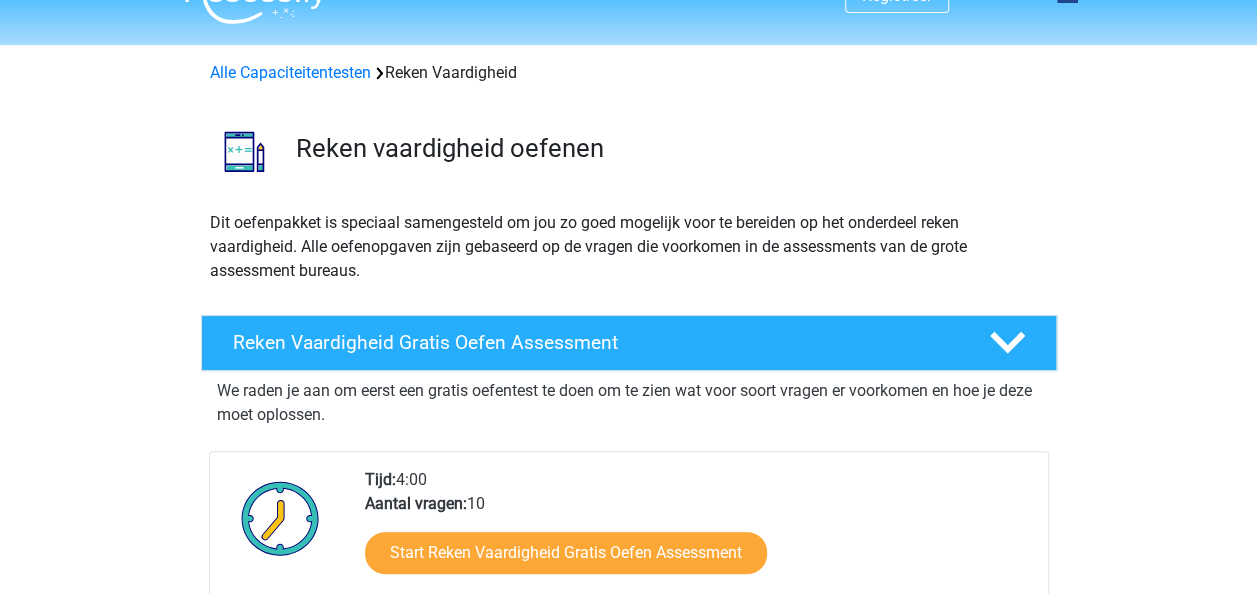 scroll, scrollTop: 0, scrollLeft: 0, axis: both 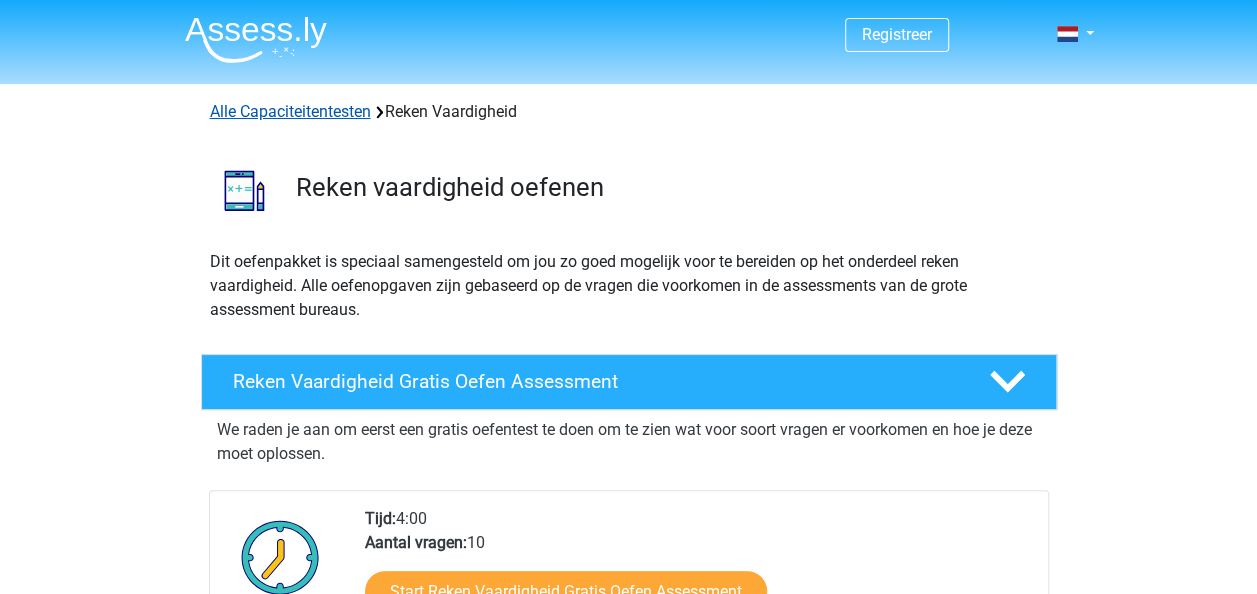 click on "Alle Capaciteitentesten" at bounding box center (290, 111) 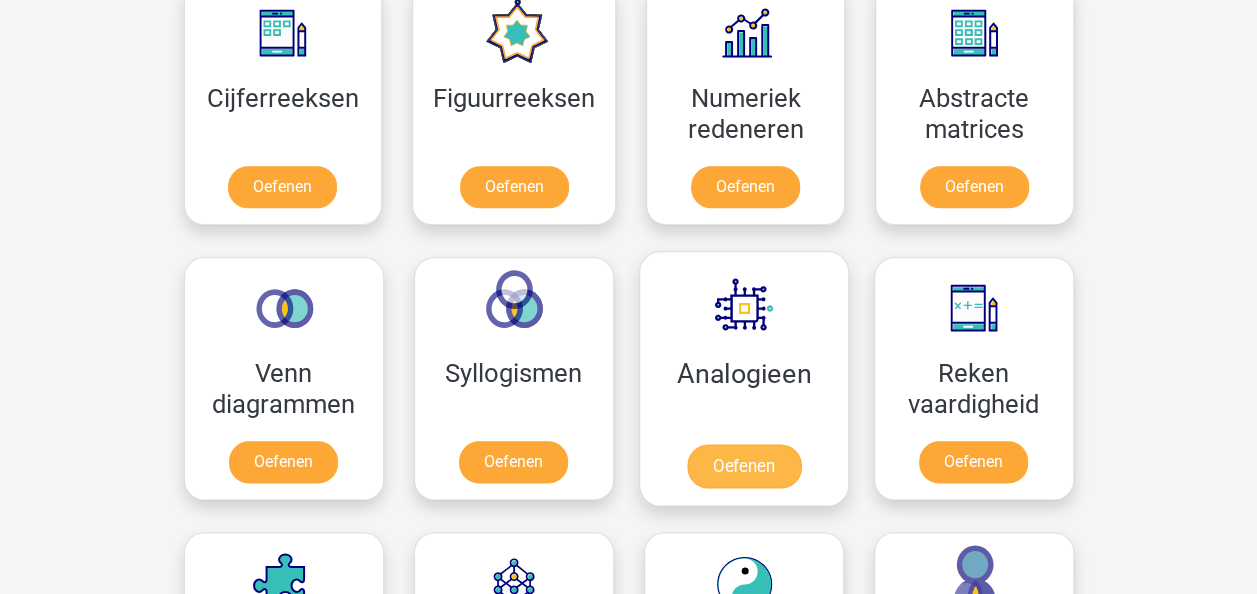 scroll, scrollTop: 1048, scrollLeft: 0, axis: vertical 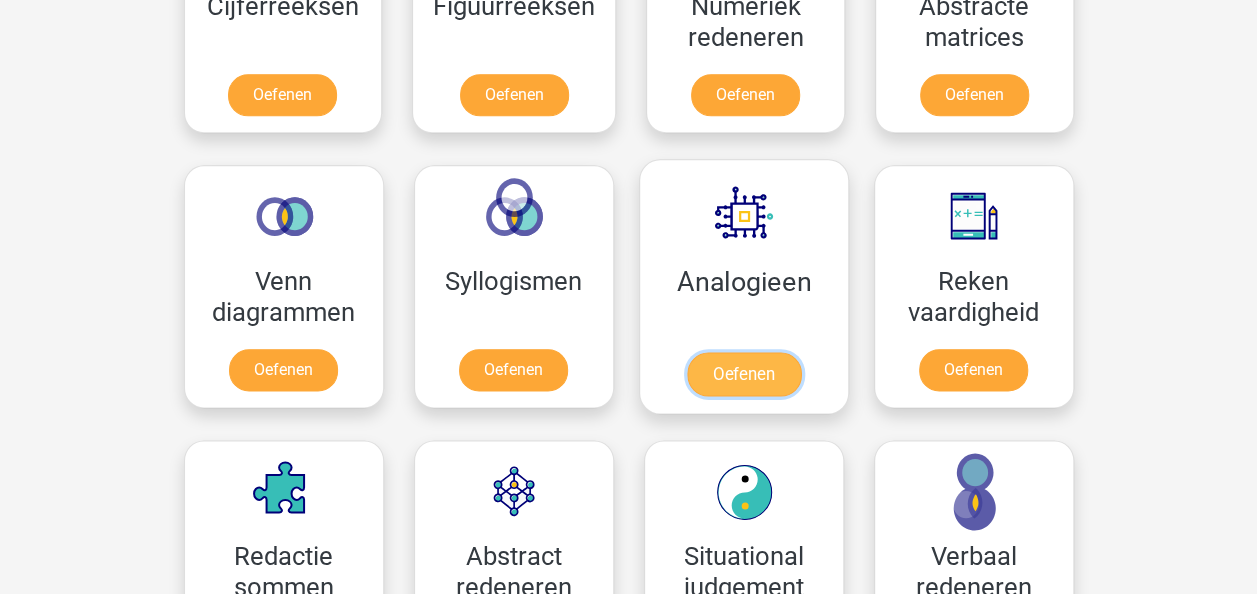 click on "Oefenen" at bounding box center [743, 374] 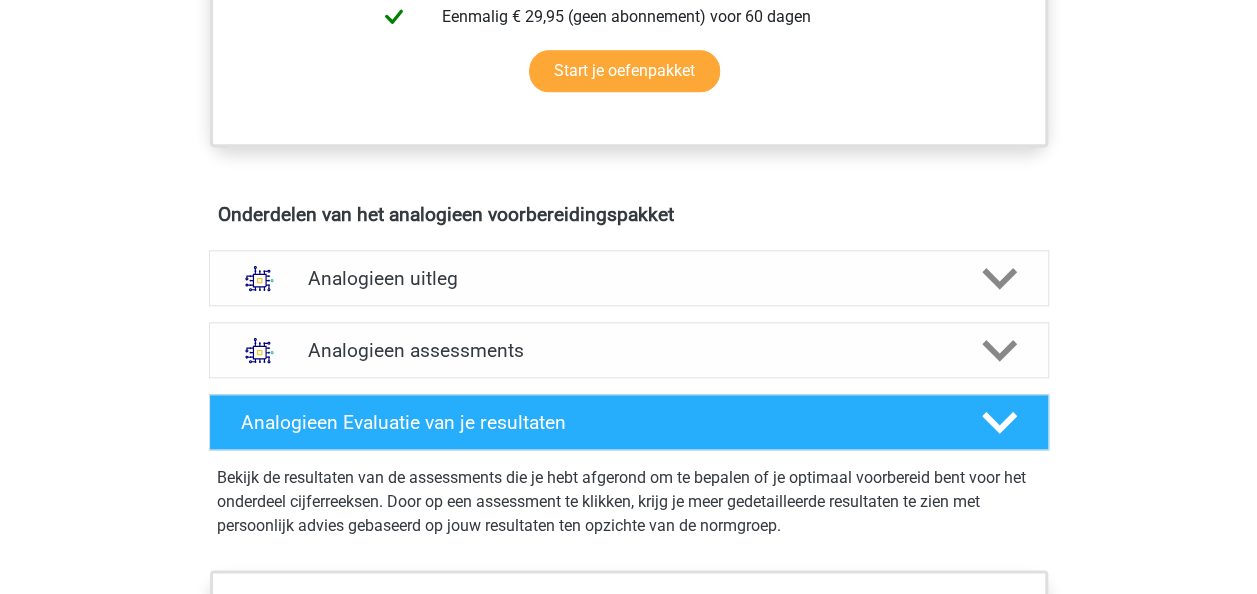 scroll, scrollTop: 900, scrollLeft: 0, axis: vertical 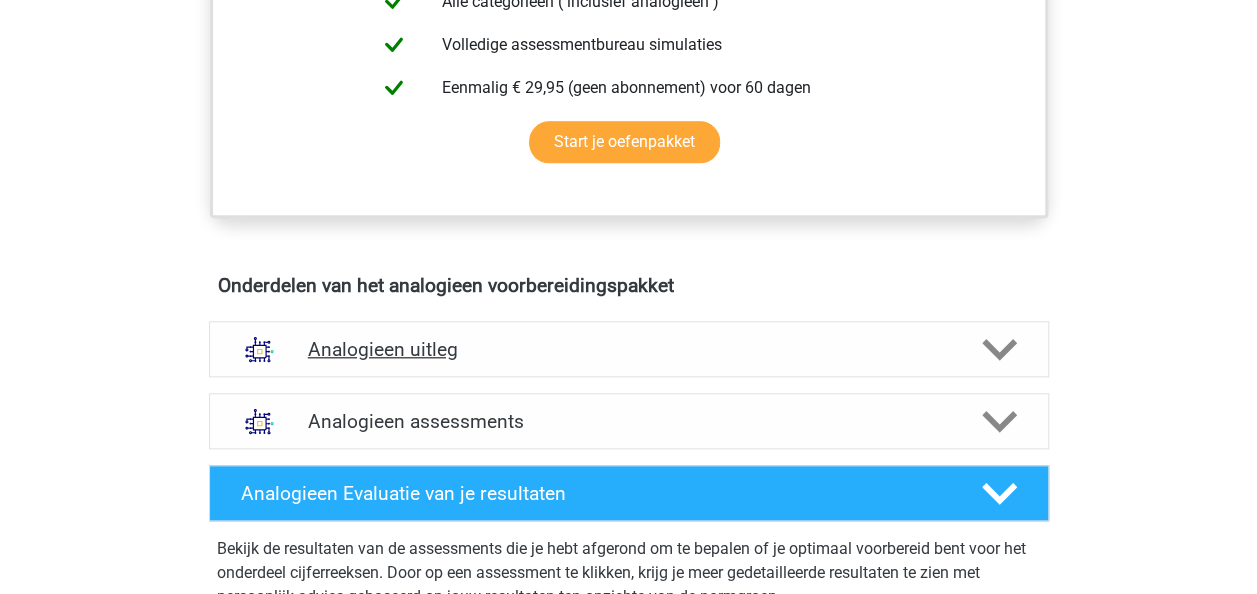 click on "Analogieen uitleg" at bounding box center (629, 349) 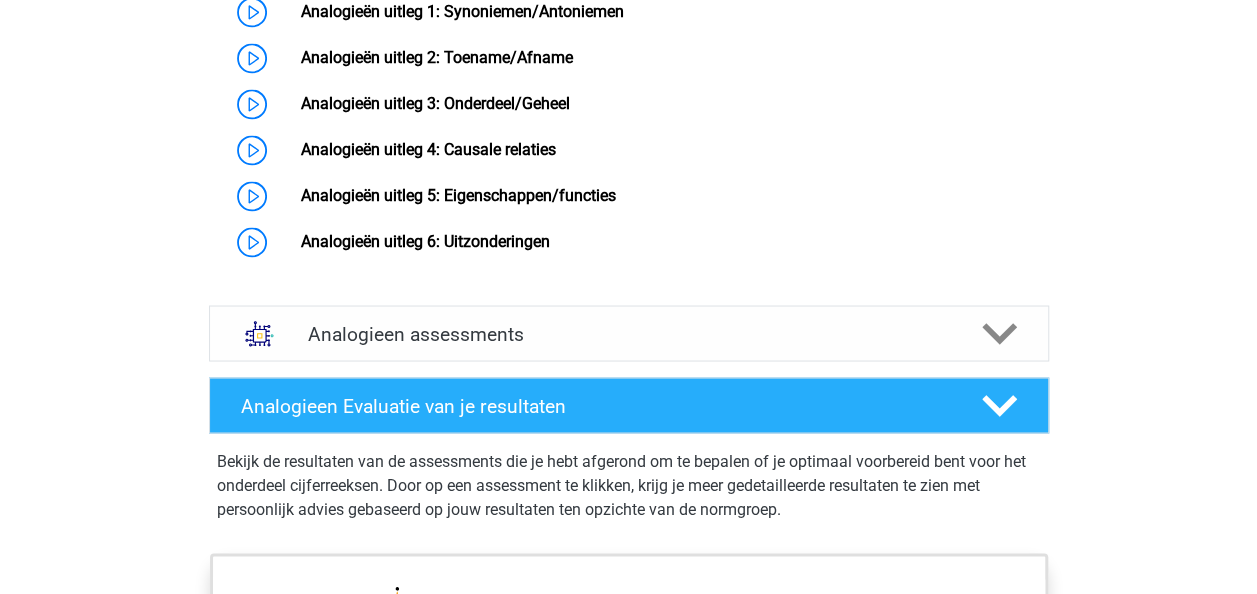 scroll, scrollTop: 1700, scrollLeft: 0, axis: vertical 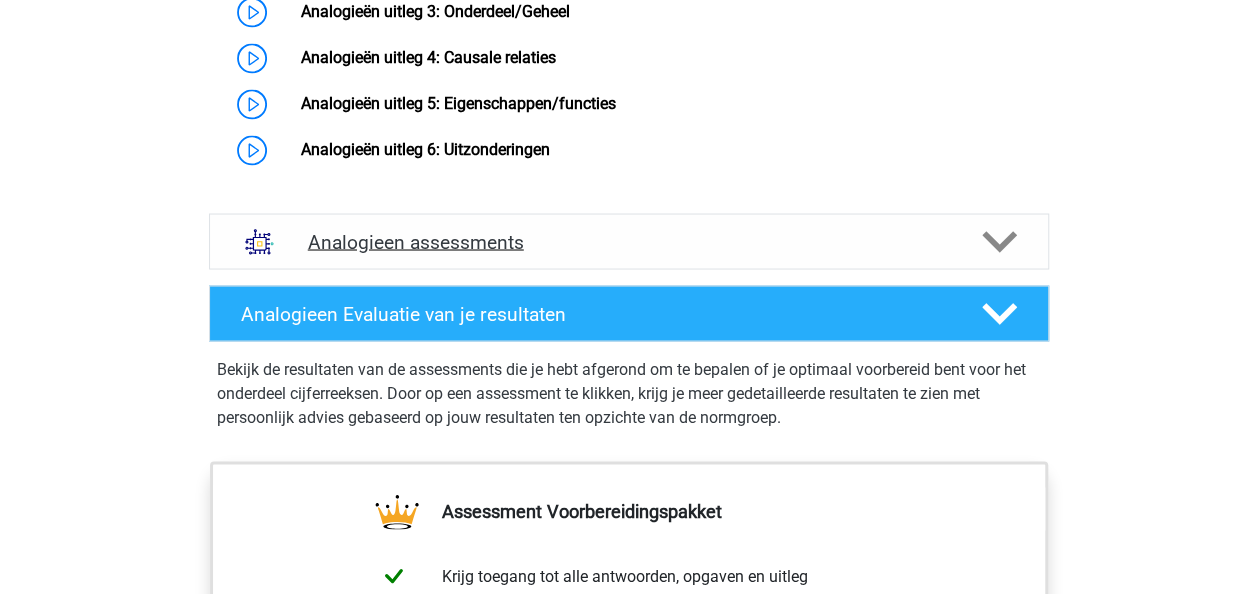 click on "Analogieen assessments" at bounding box center [629, 241] 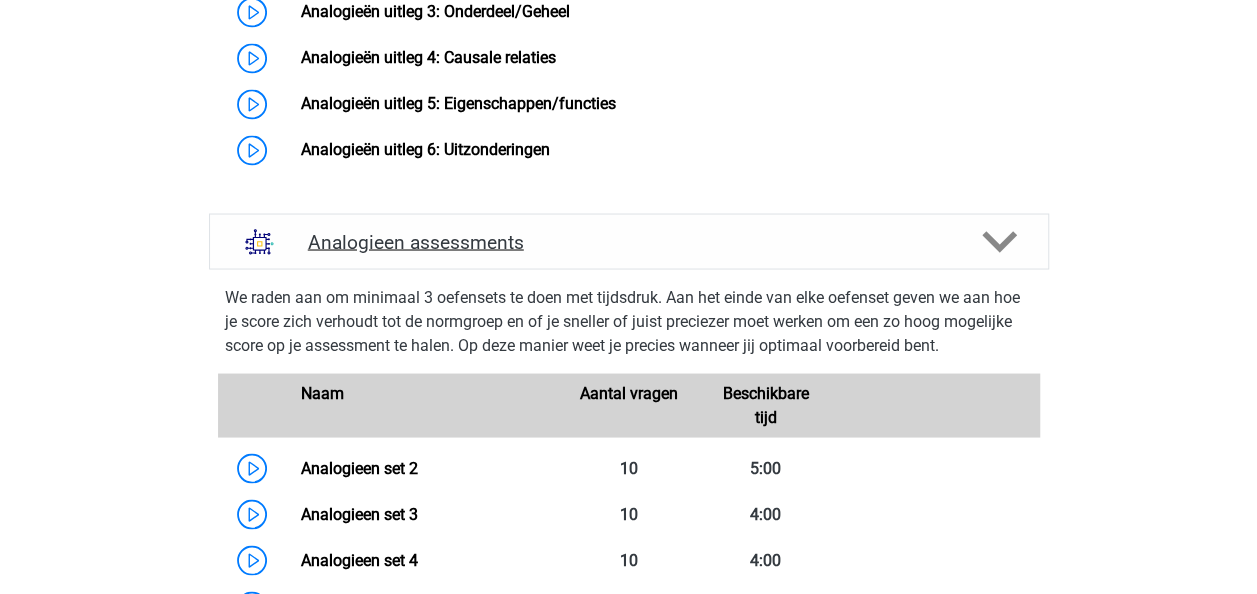 click on "Analogieen assessments" at bounding box center [629, 241] 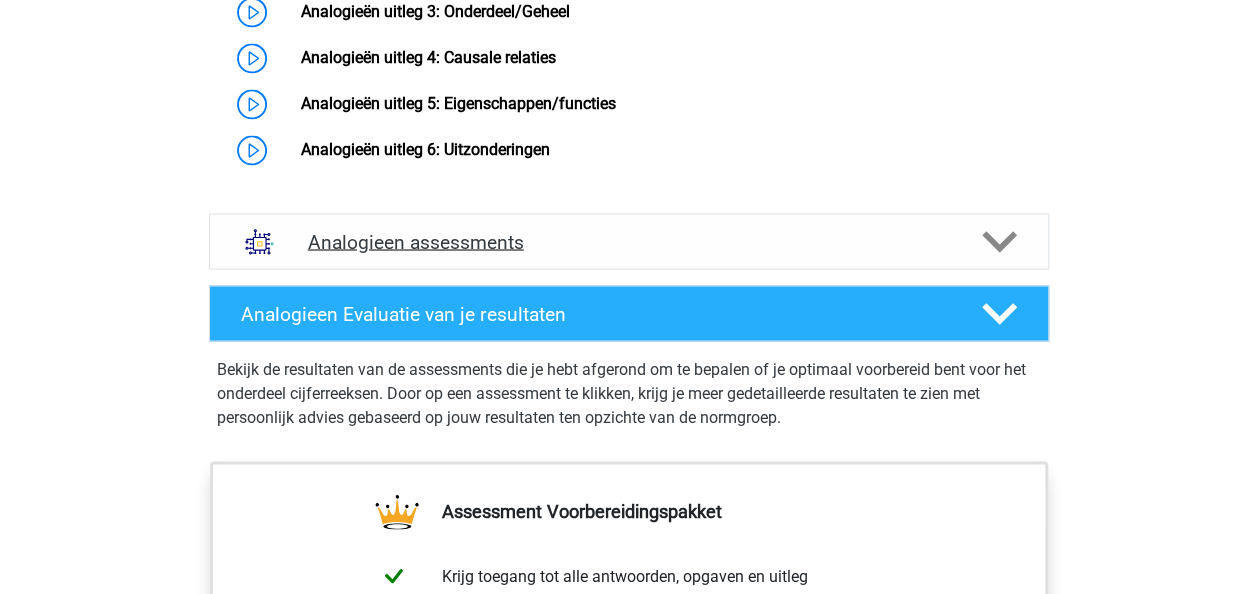 click on "Analogieen assessments" at bounding box center [629, 241] 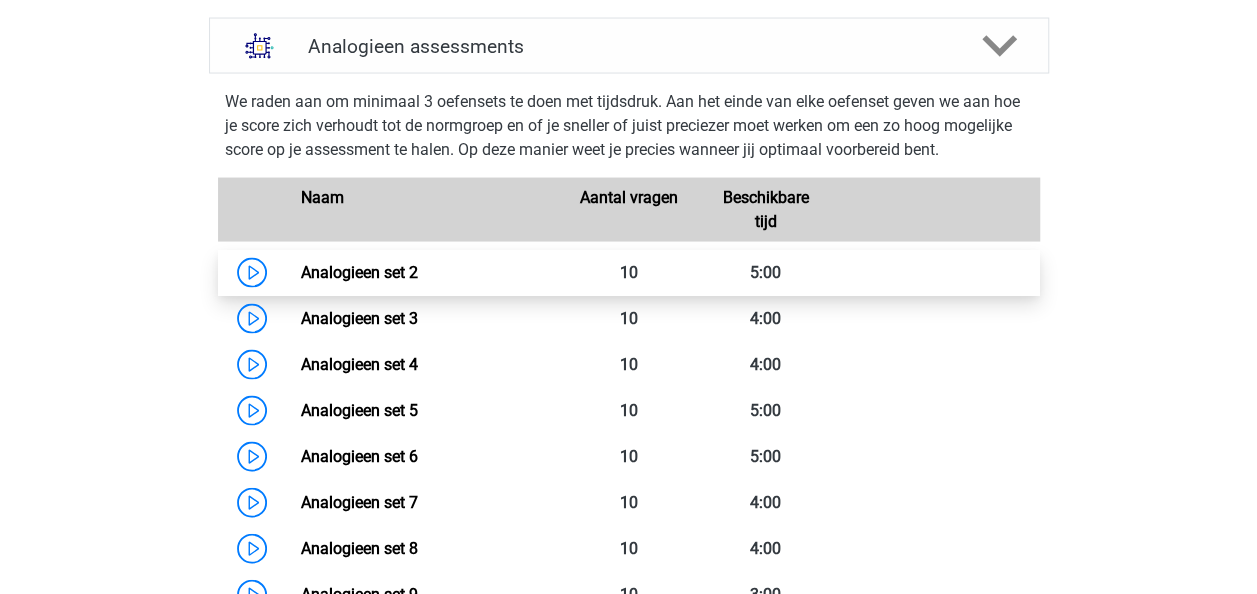 scroll, scrollTop: 1900, scrollLeft: 0, axis: vertical 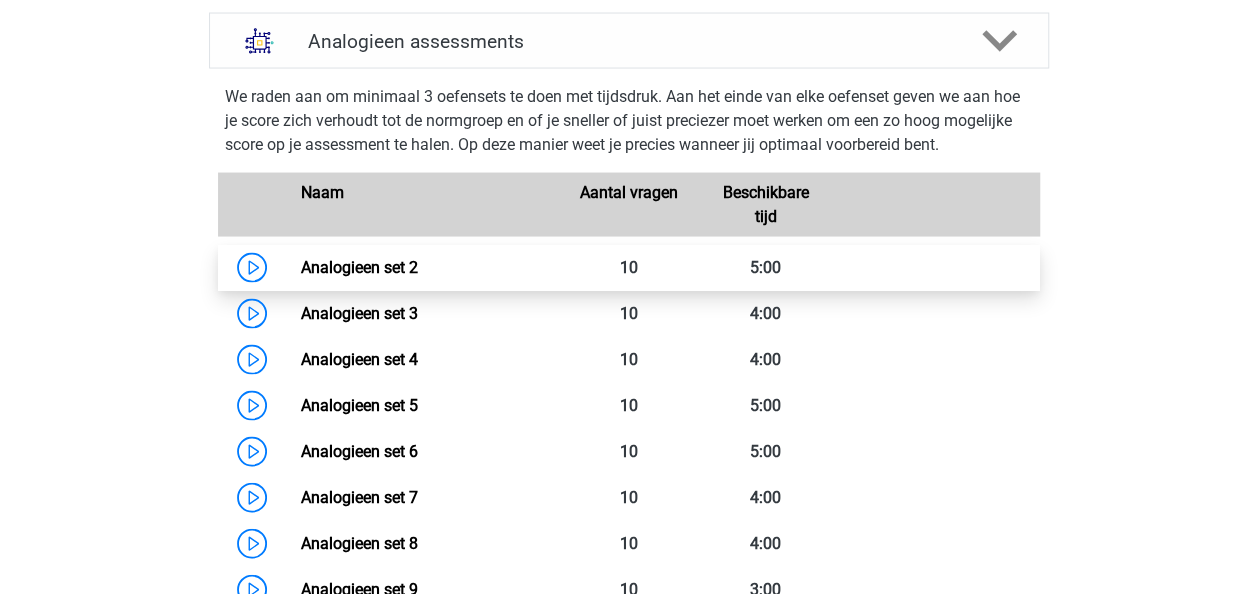 click on "Analogieen
set 2" at bounding box center [359, 267] 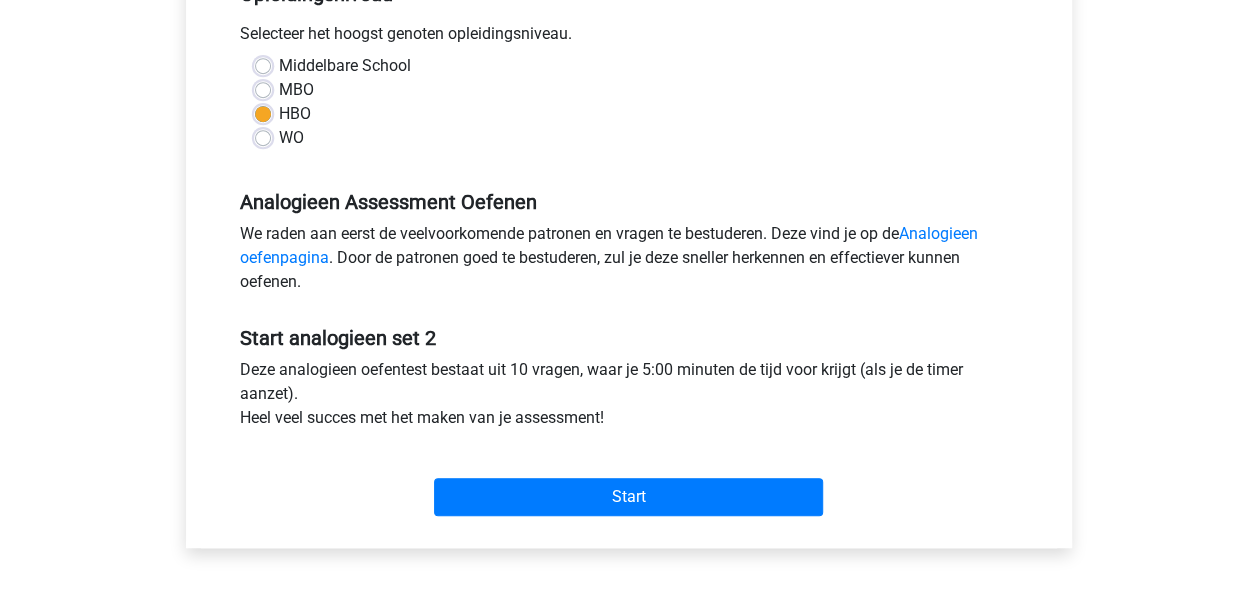scroll, scrollTop: 500, scrollLeft: 0, axis: vertical 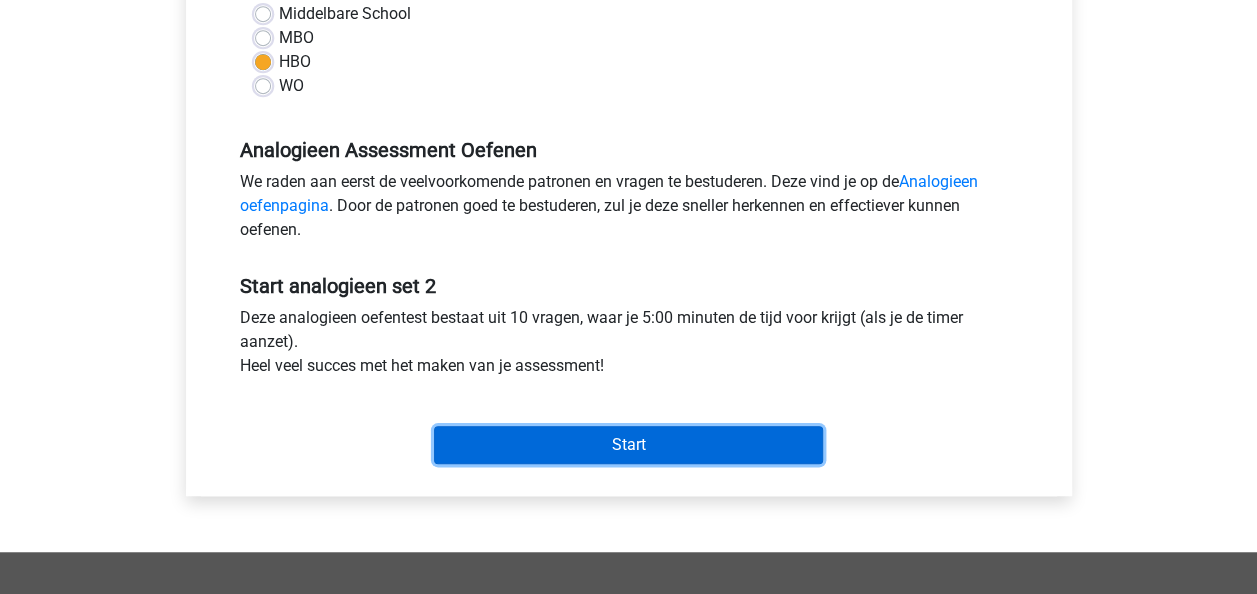 click on "Start" at bounding box center (628, 445) 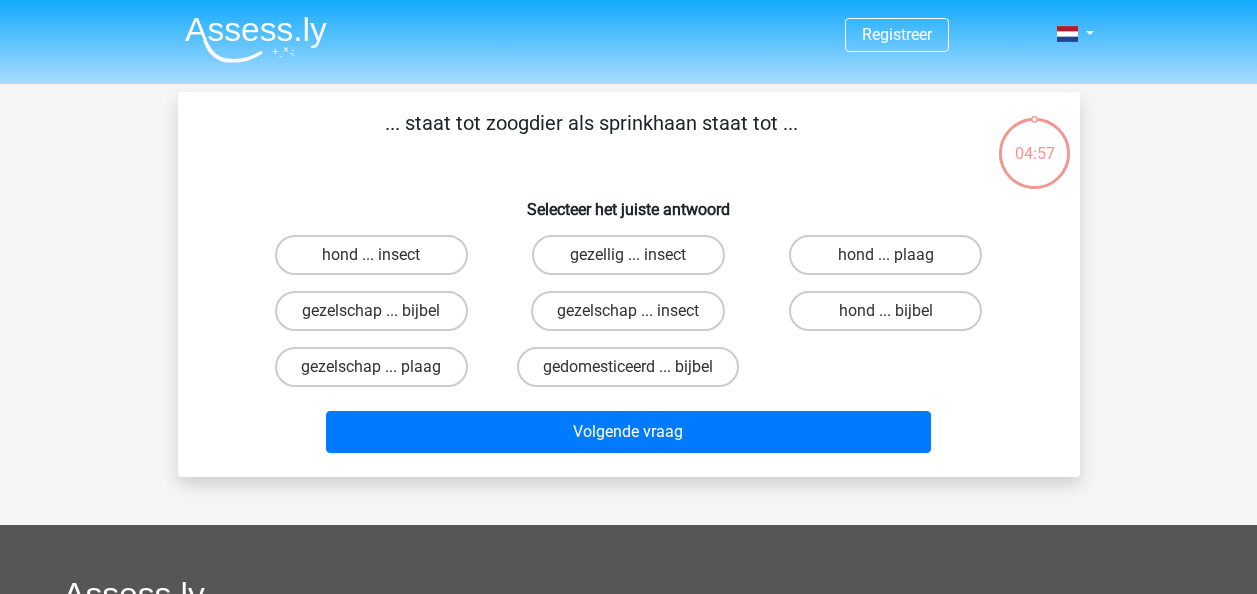 scroll, scrollTop: 0, scrollLeft: 0, axis: both 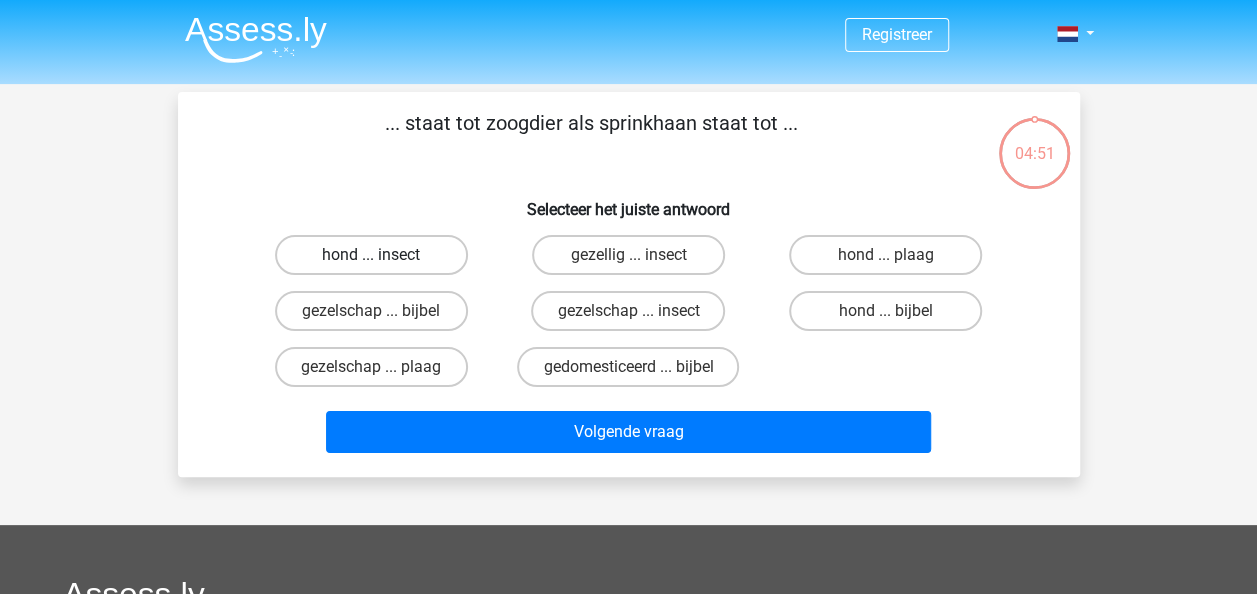 click on "hond ... insect" at bounding box center [371, 255] 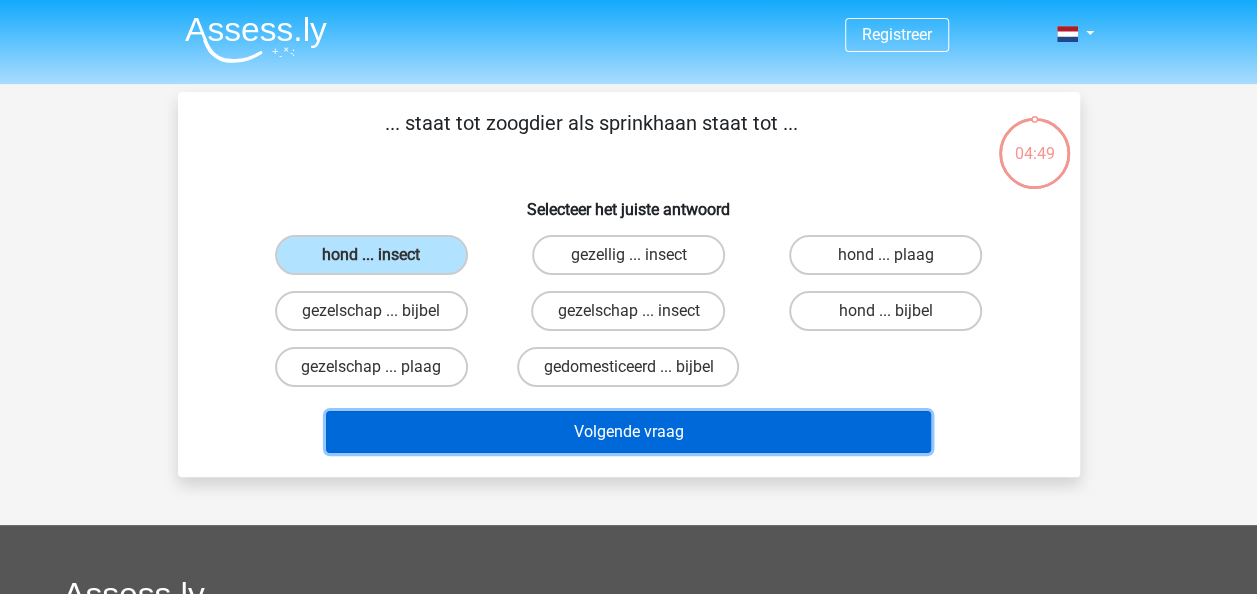click on "Volgende vraag" at bounding box center [628, 432] 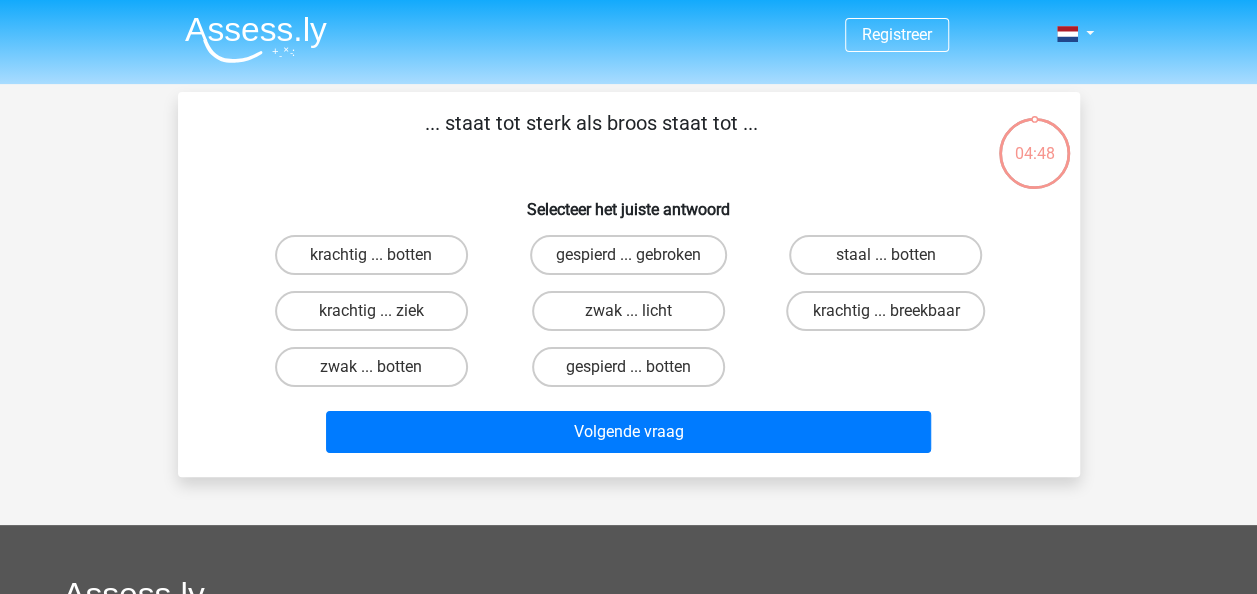 scroll, scrollTop: 92, scrollLeft: 0, axis: vertical 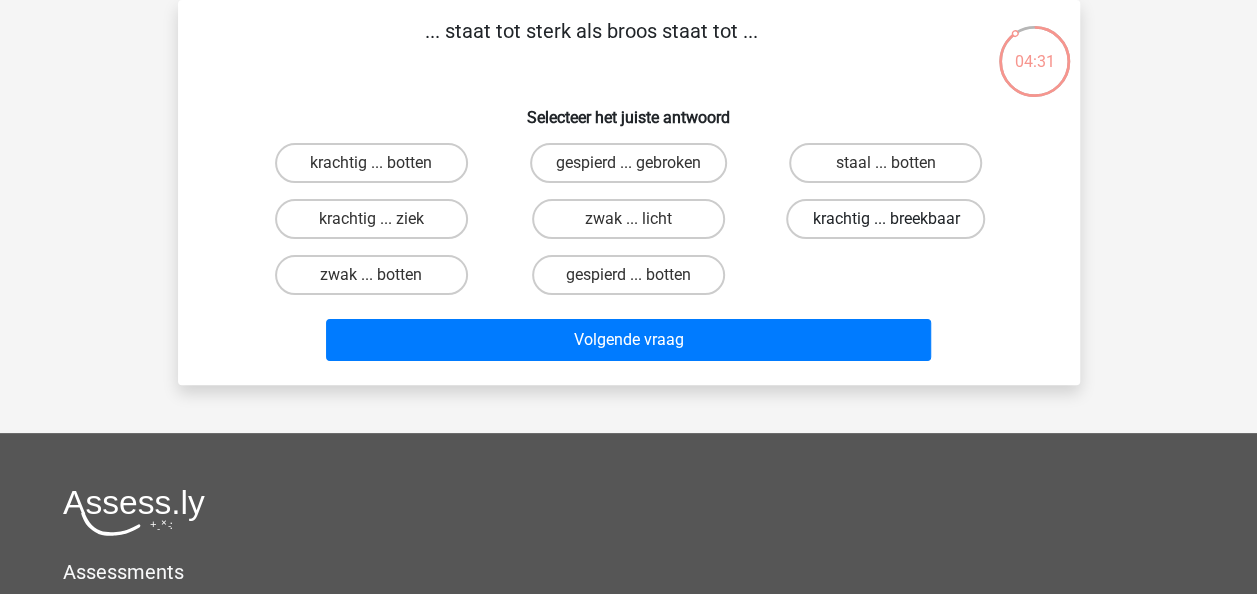 click on "krachtig ... breekbaar" at bounding box center (885, 219) 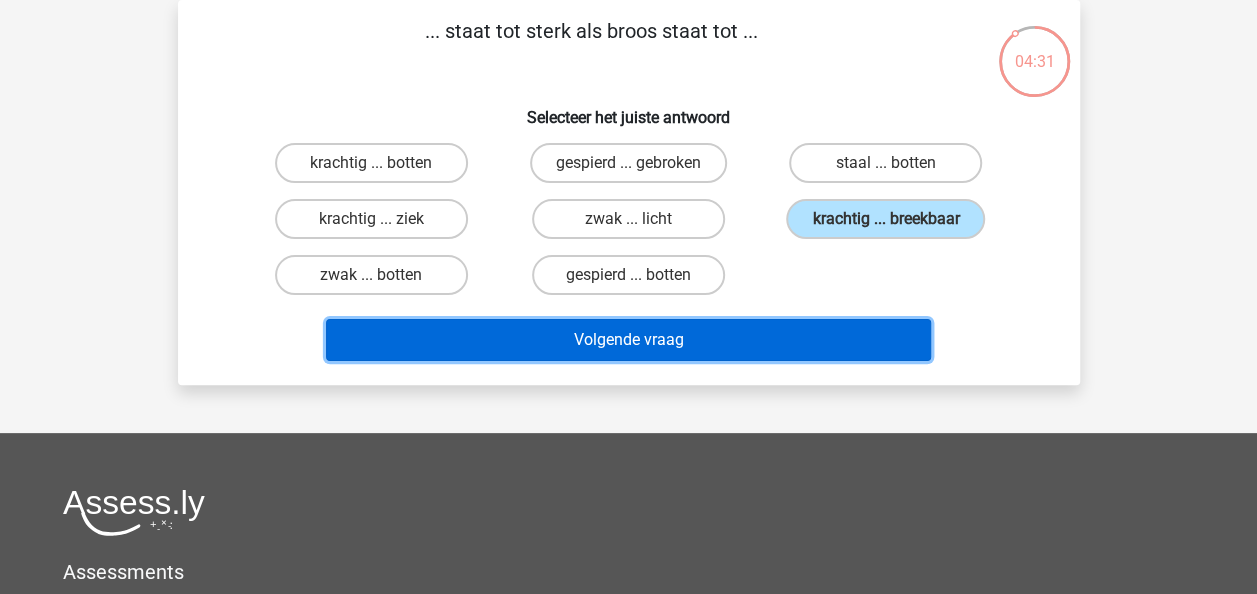 click on "Volgende vraag" at bounding box center (628, 340) 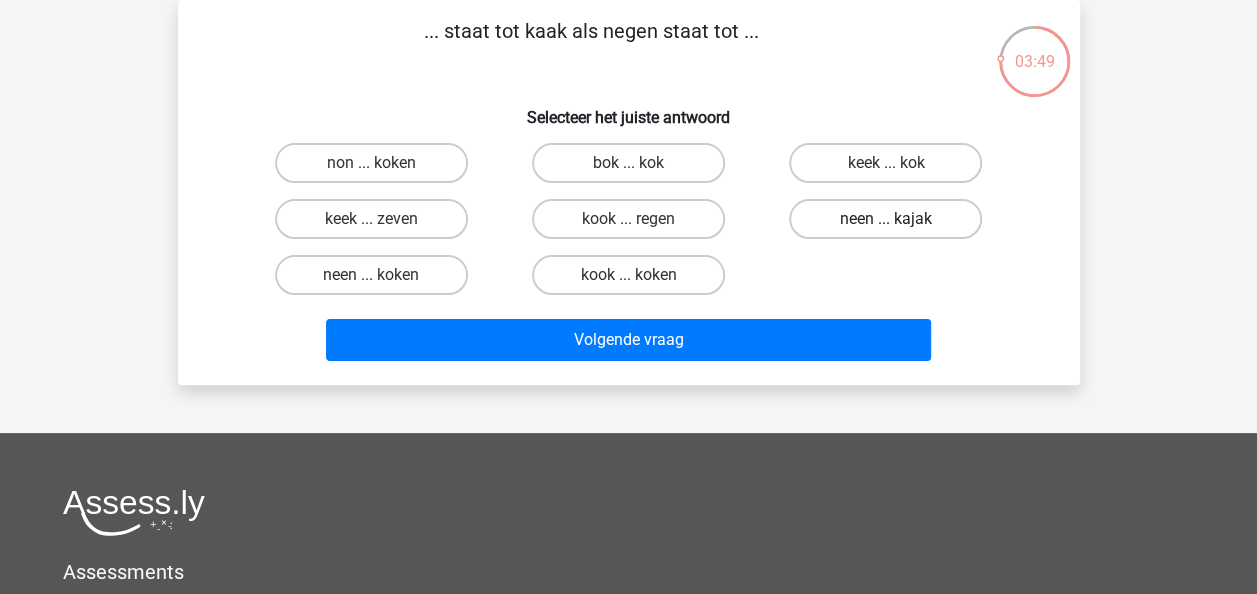 click on "neen ... kajak" at bounding box center (885, 219) 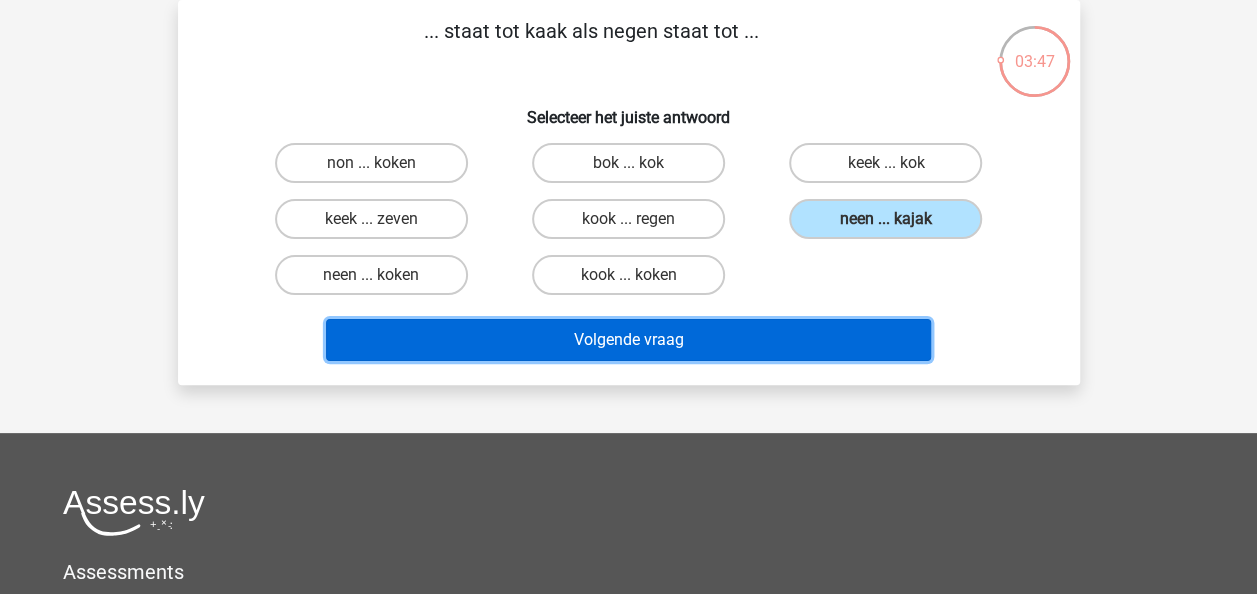click on "Volgende vraag" at bounding box center (628, 340) 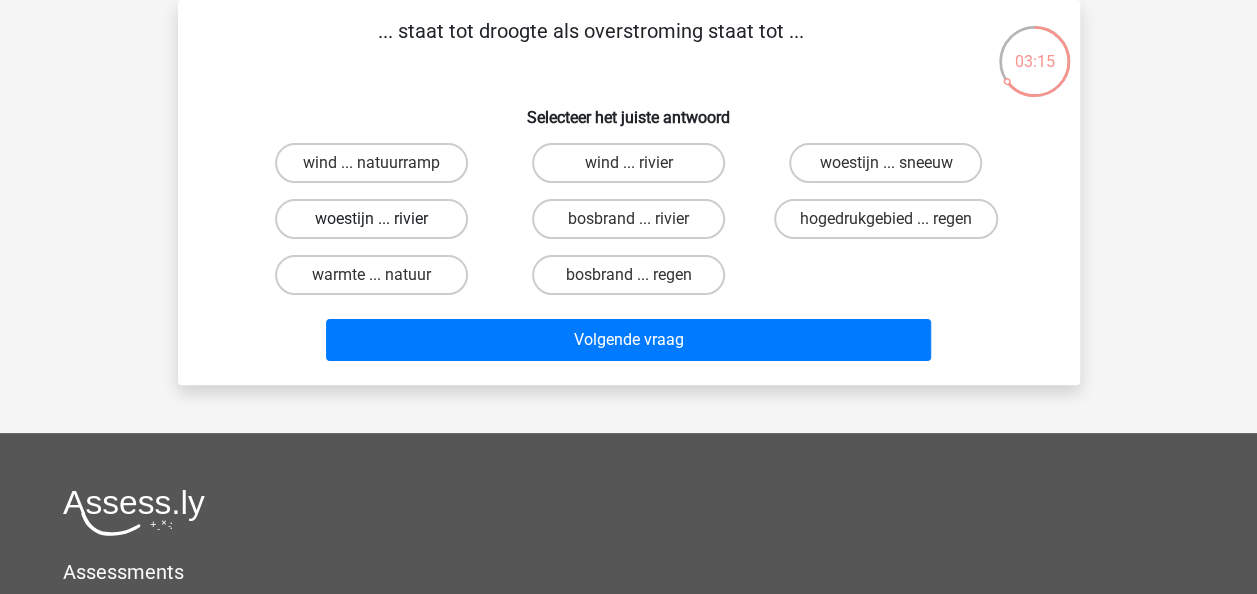 click on "woestijn ... rivier" at bounding box center [371, 219] 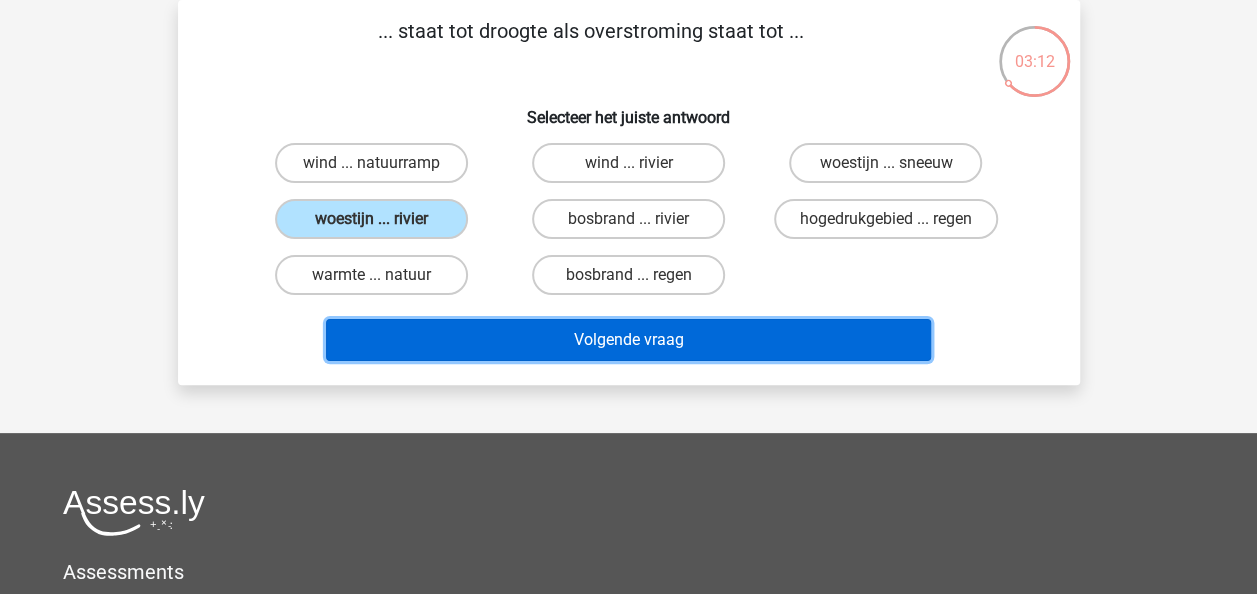 click on "Volgende vraag" at bounding box center [628, 340] 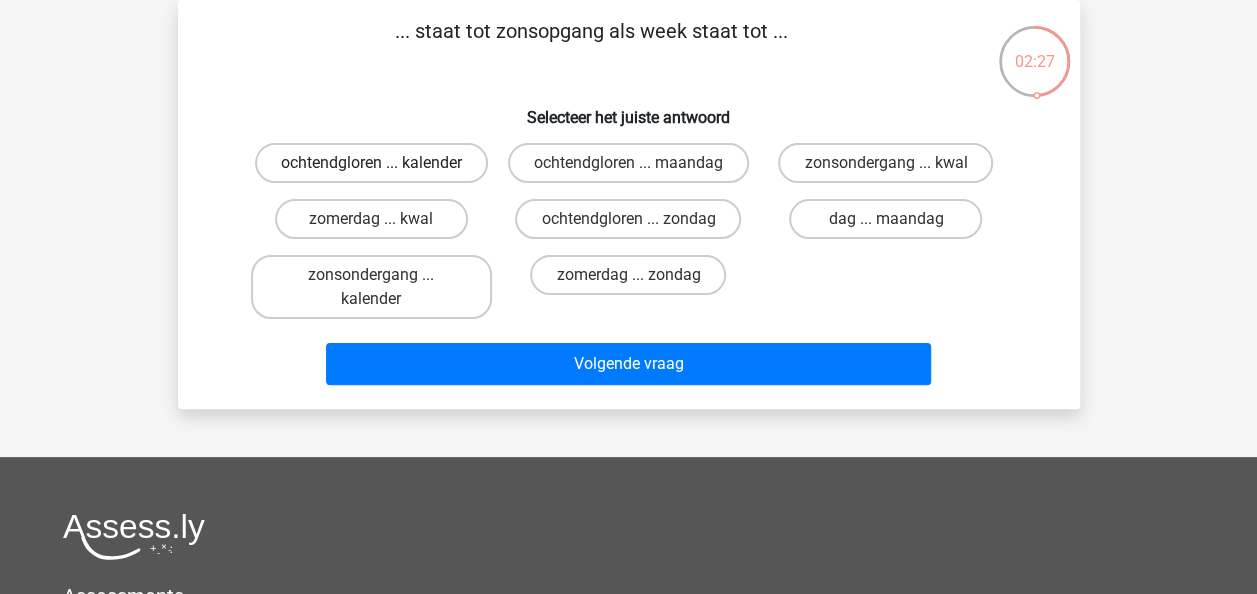 click on "ochtendgloren ... kalender" at bounding box center (371, 163) 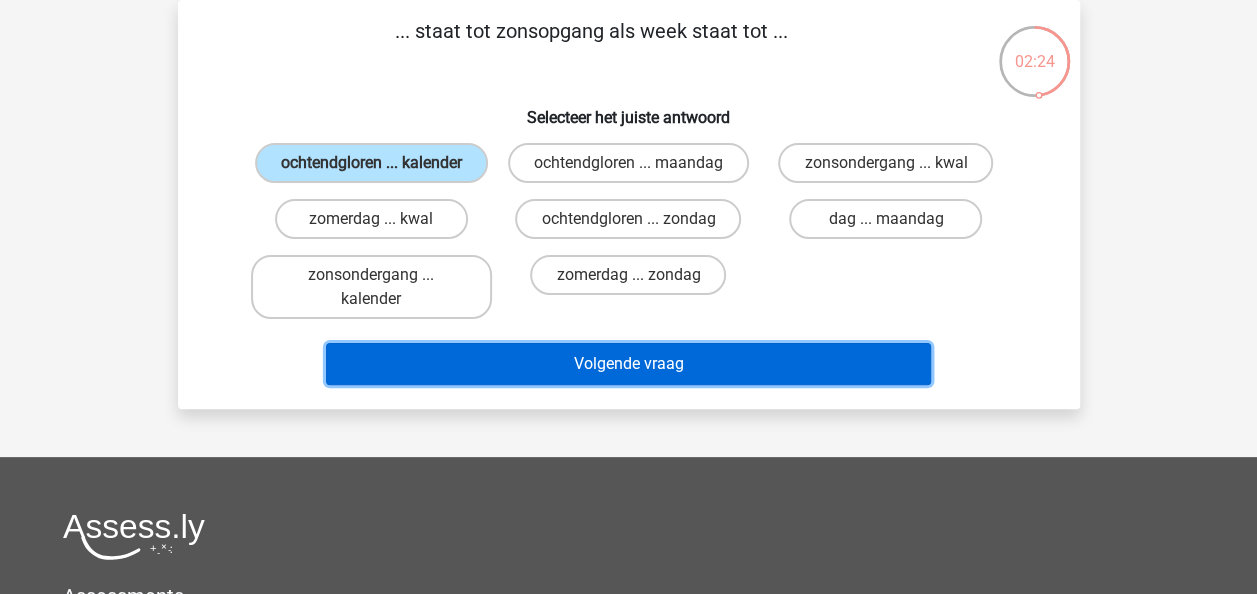 click on "Volgende vraag" at bounding box center (628, 364) 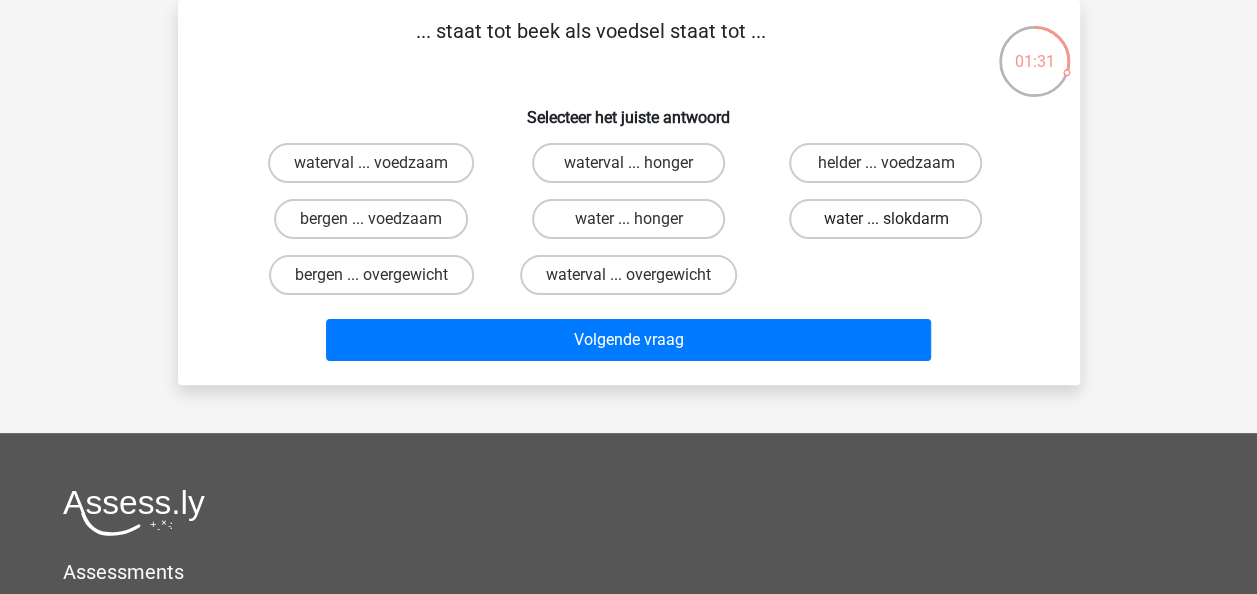 click on "water ... slokdarm" at bounding box center [885, 219] 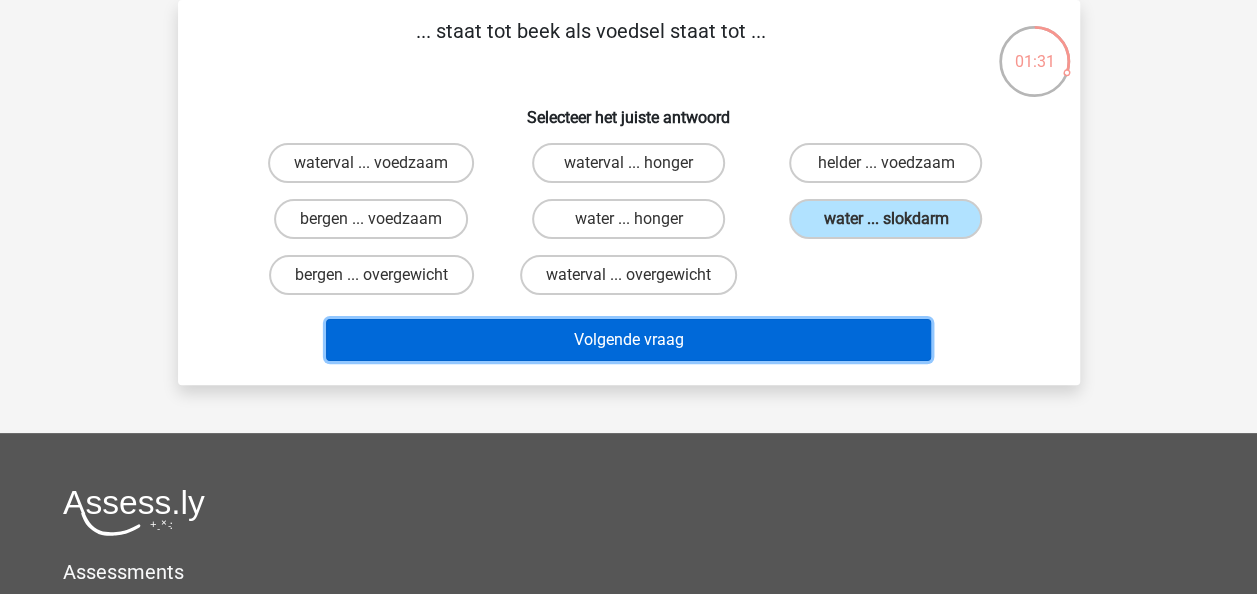 click on "Volgende vraag" at bounding box center (628, 340) 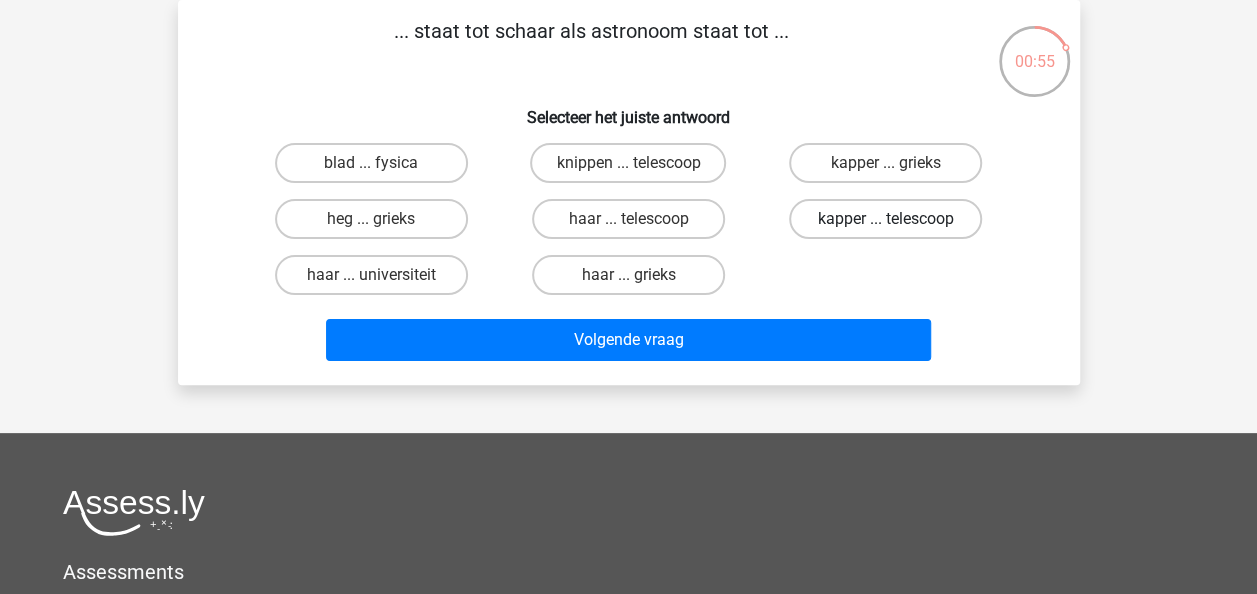 click on "kapper ... telescoop" at bounding box center (885, 219) 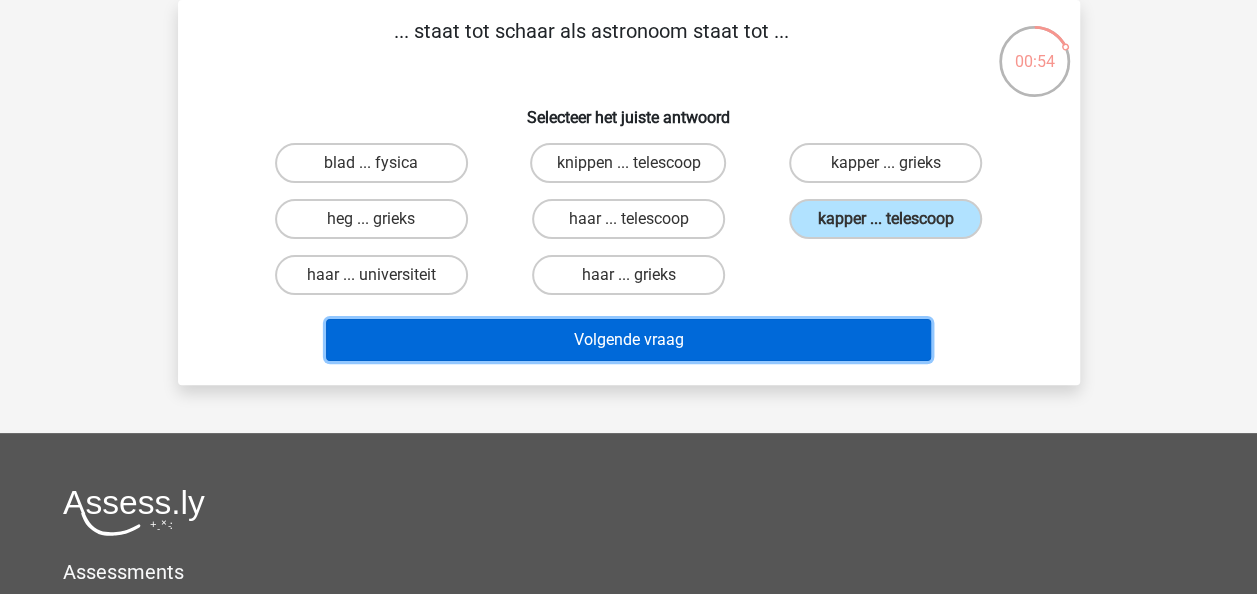 click on "Volgende vraag" at bounding box center [628, 340] 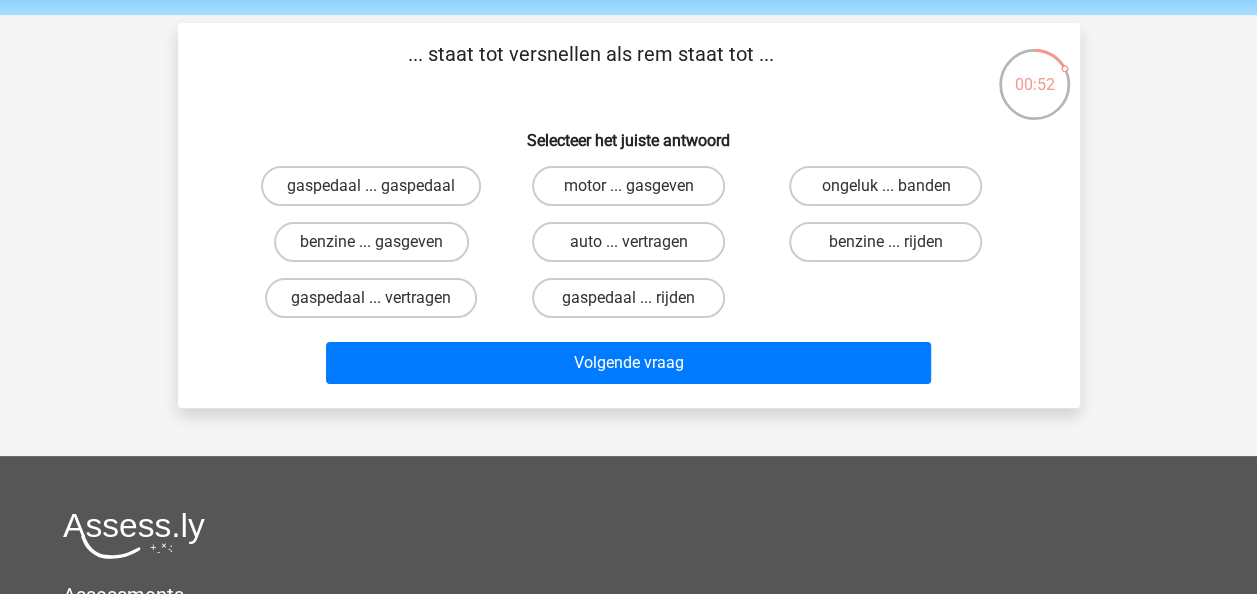 scroll, scrollTop: 100, scrollLeft: 0, axis: vertical 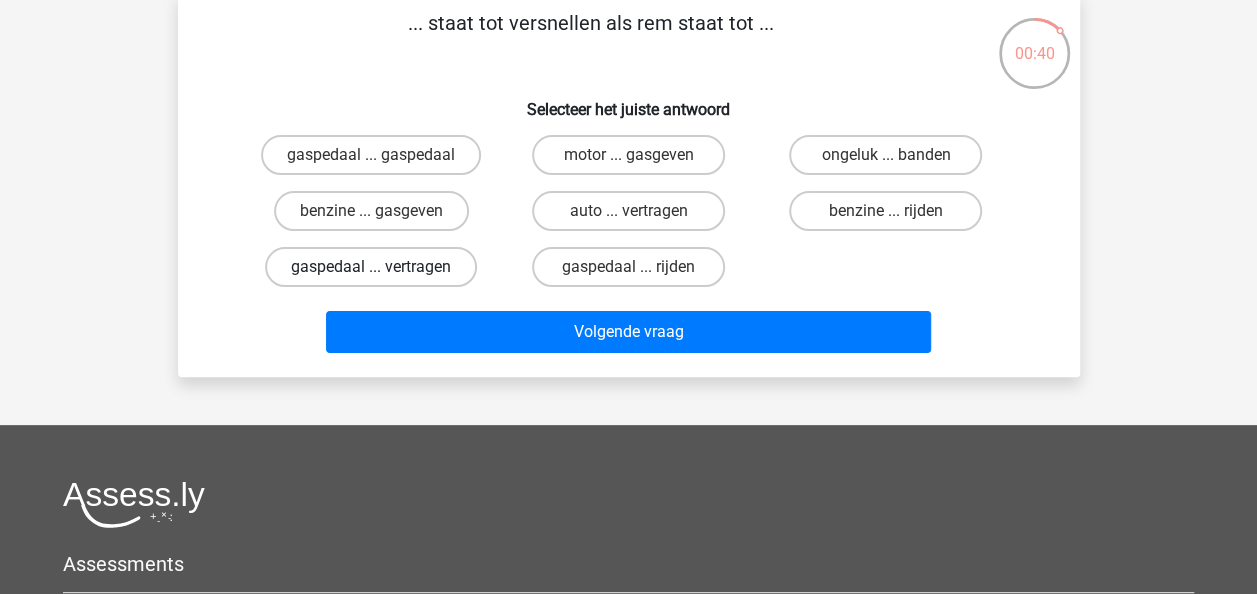 click on "gaspedaal ... vertragen" at bounding box center [371, 267] 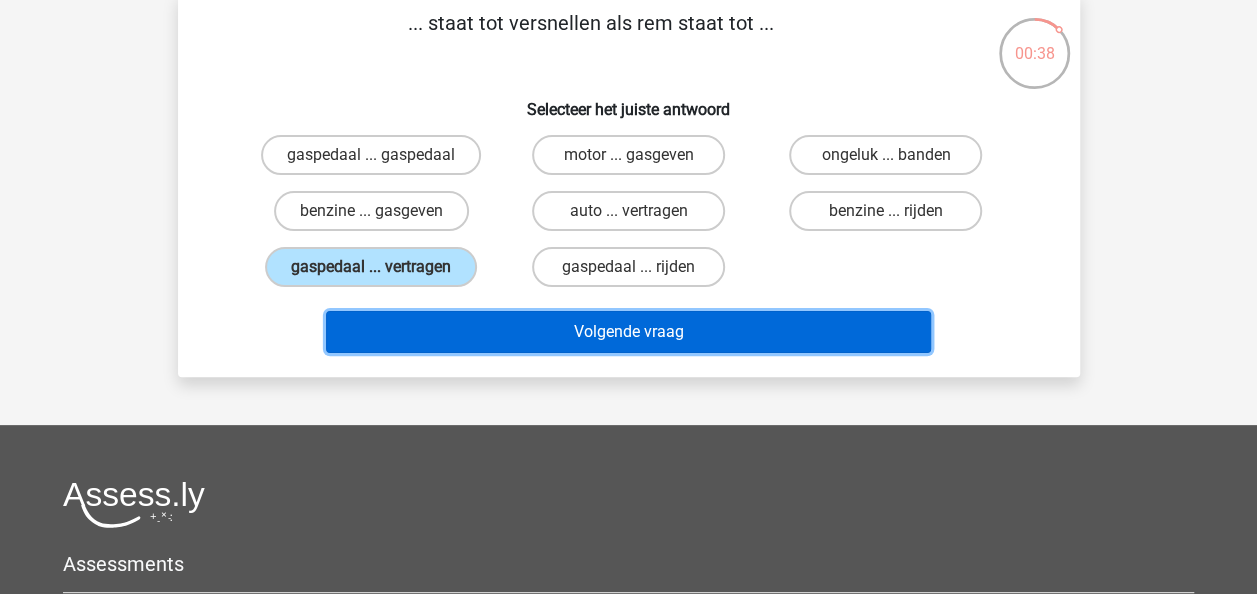 click on "Volgende vraag" at bounding box center [628, 332] 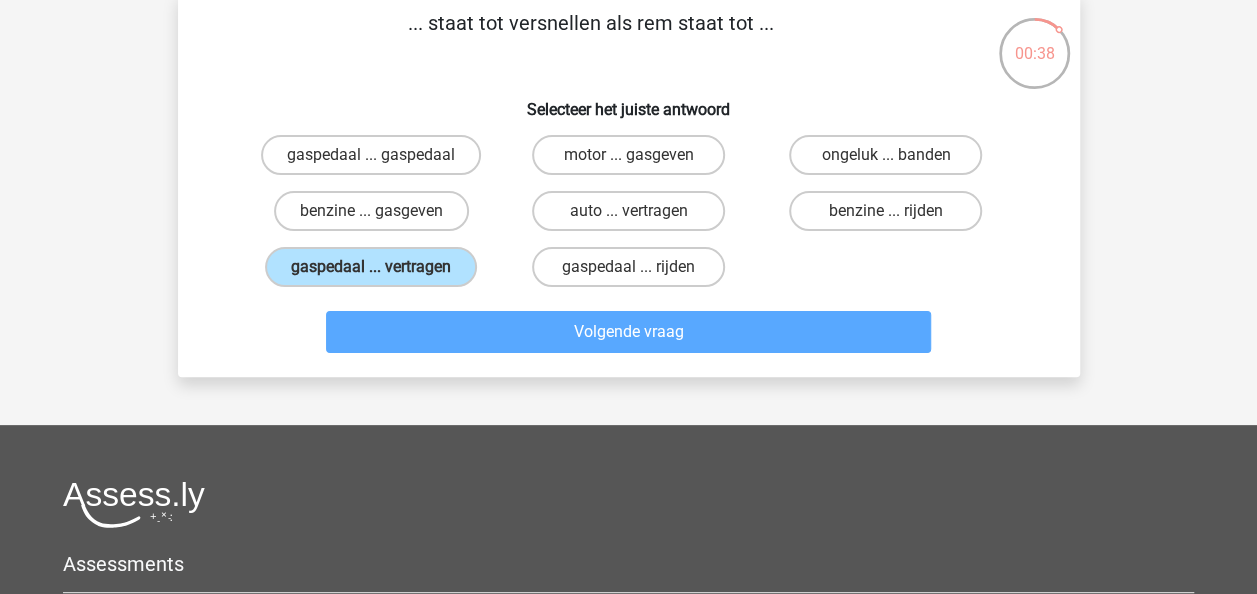 scroll, scrollTop: 92, scrollLeft: 0, axis: vertical 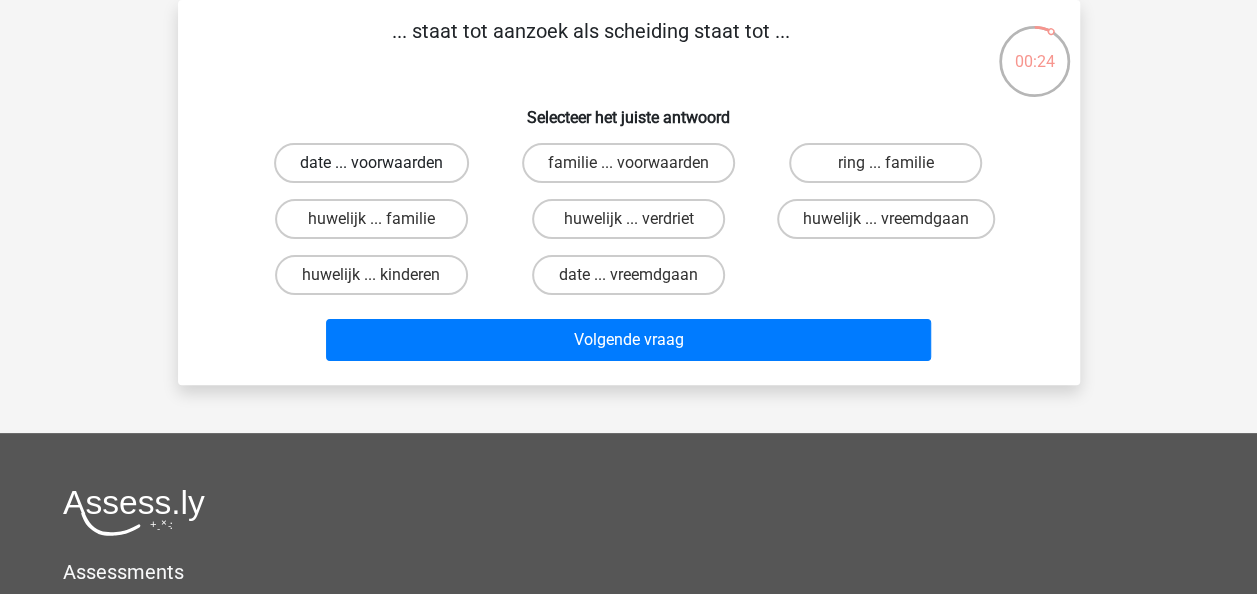 click on "date ... voorwaarden" at bounding box center (371, 163) 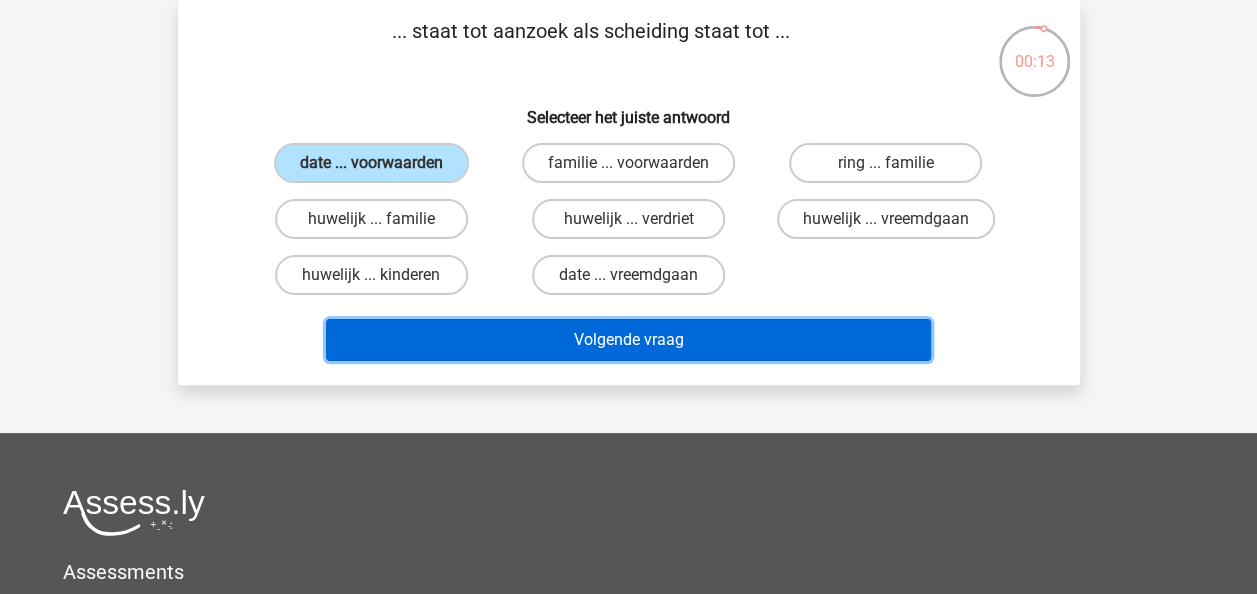 click on "Volgende vraag" at bounding box center (628, 340) 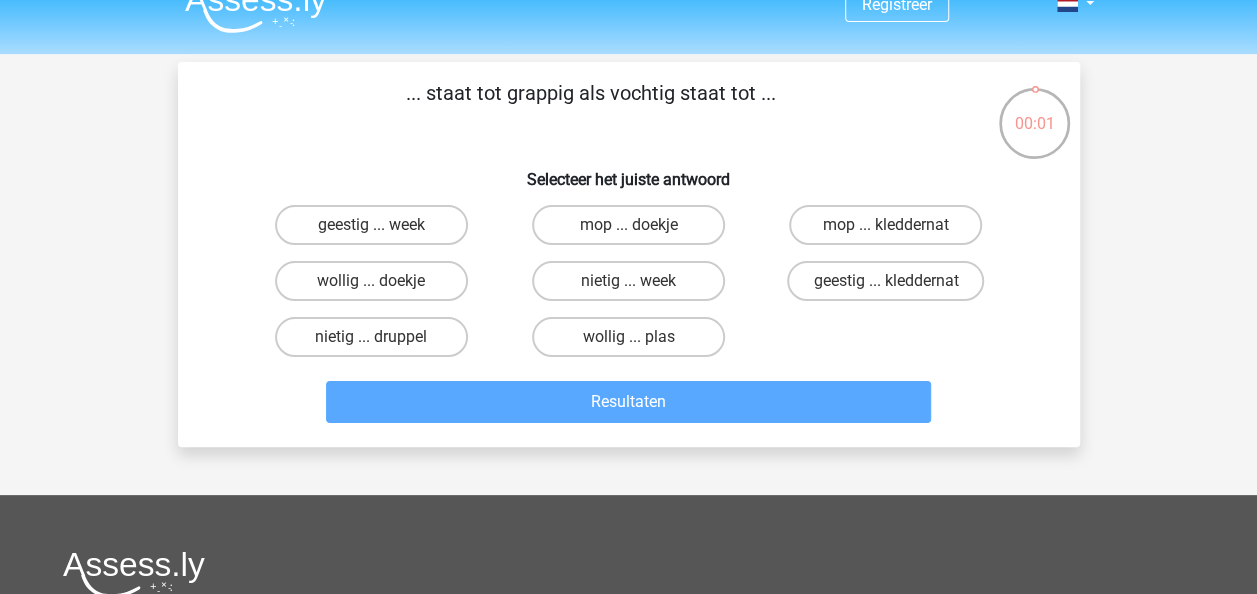 scroll, scrollTop: 0, scrollLeft: 0, axis: both 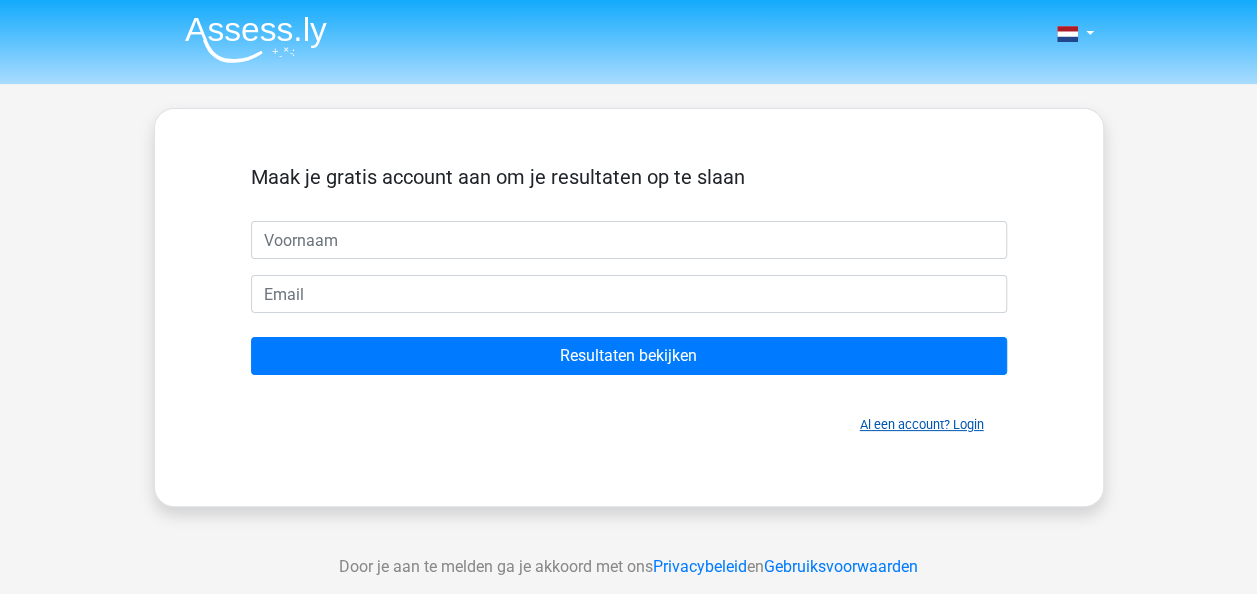 click on "Al een account? Login" at bounding box center [922, 424] 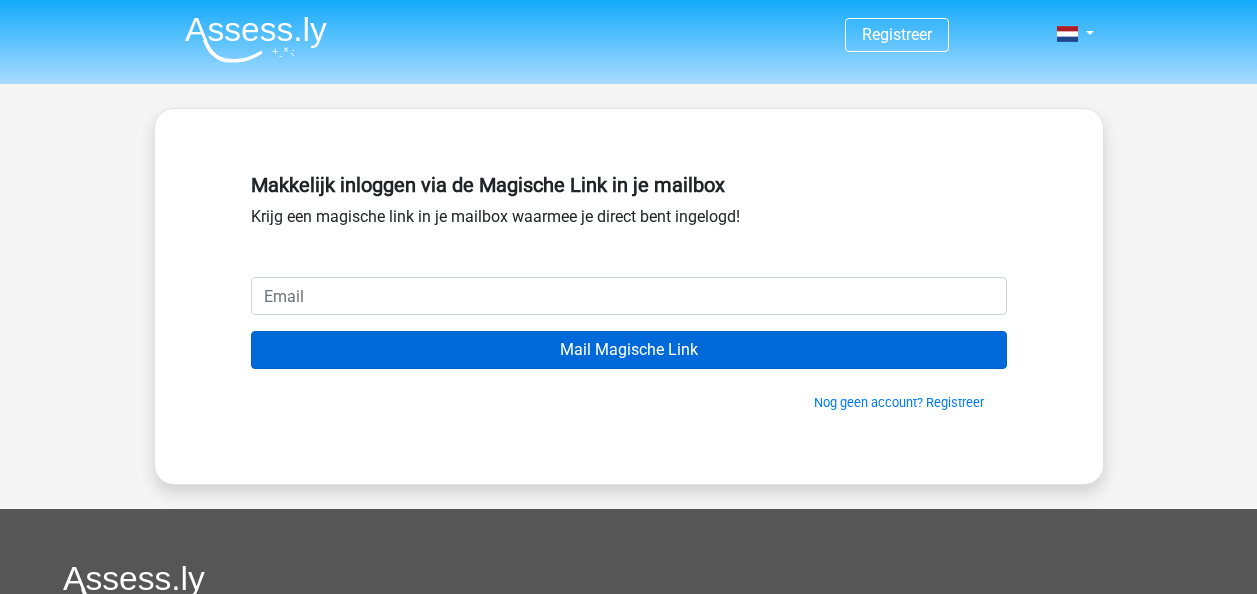 scroll, scrollTop: 0, scrollLeft: 0, axis: both 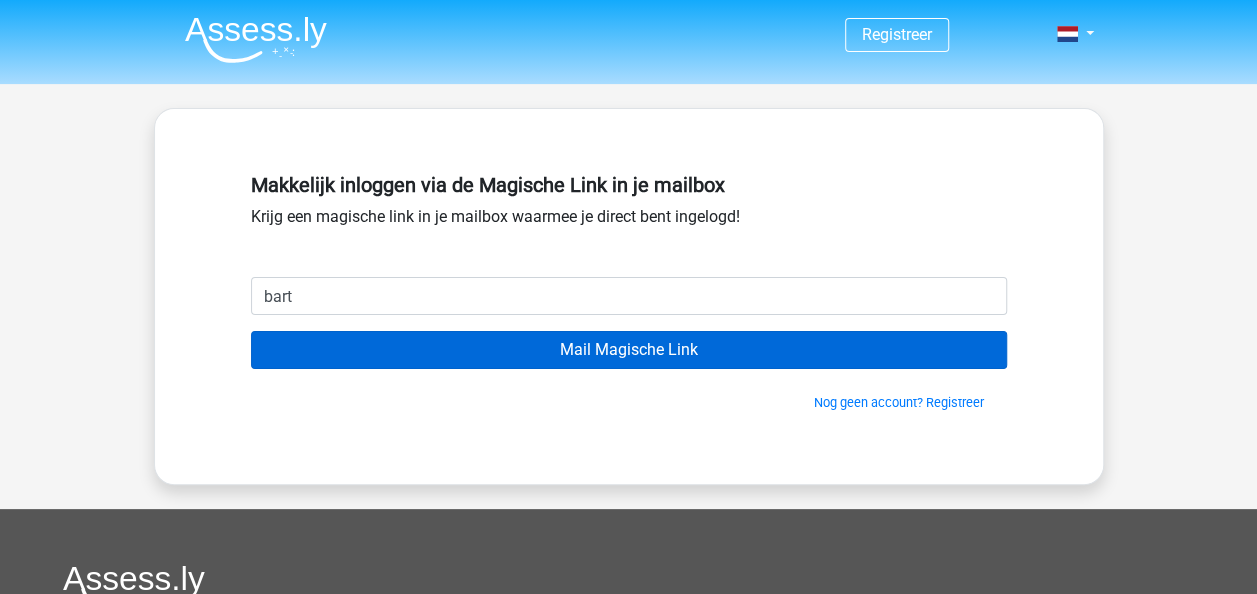 type on "[EMAIL]" 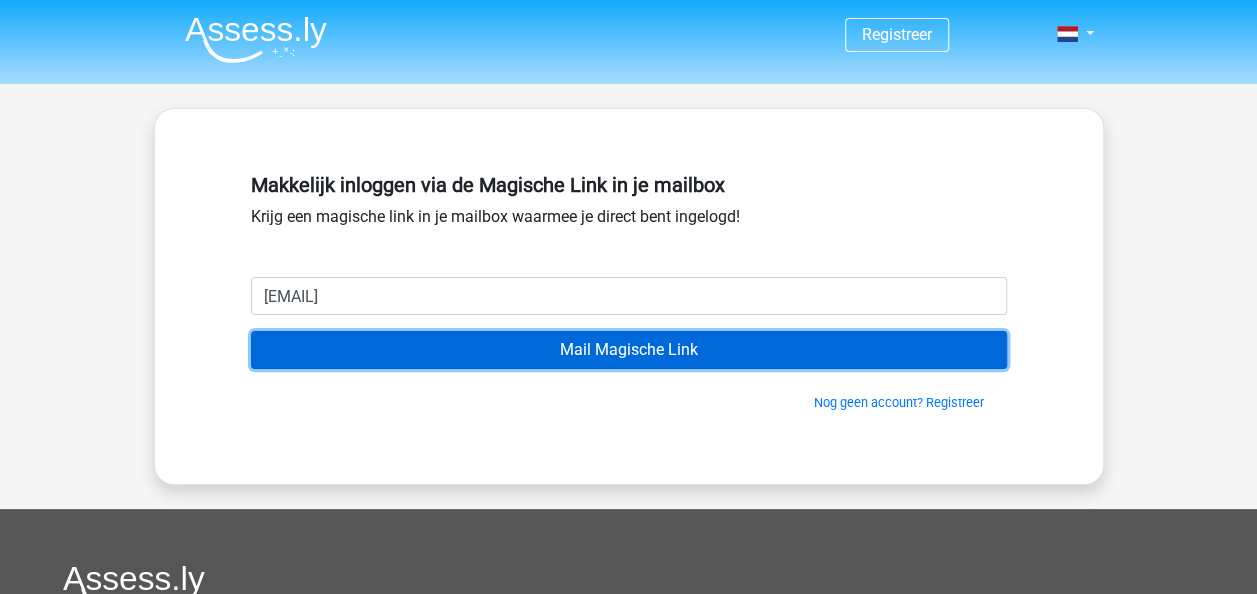 click on "Mail Magische Link" at bounding box center [629, 350] 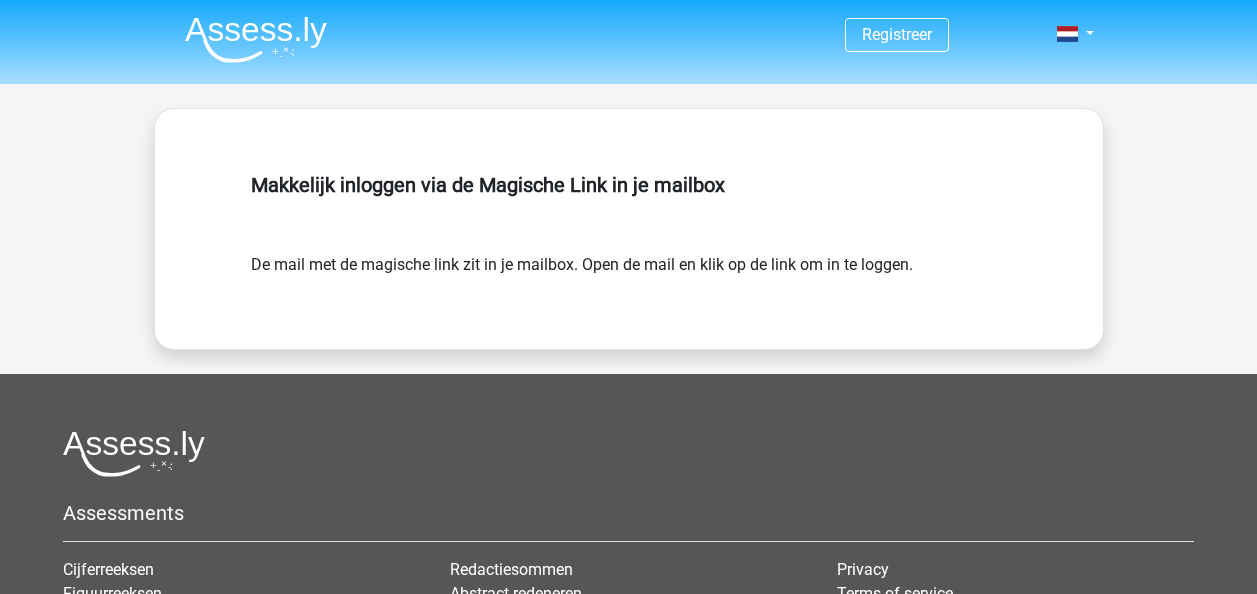 scroll, scrollTop: 0, scrollLeft: 0, axis: both 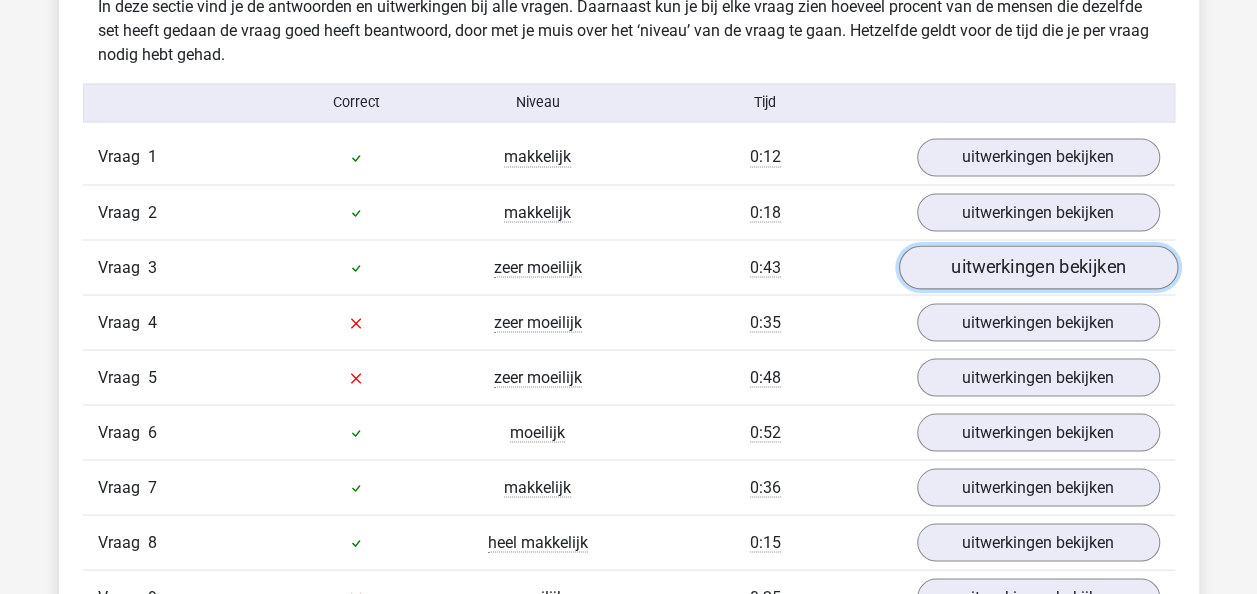 click on "uitwerkingen bekijken" at bounding box center [1037, 268] 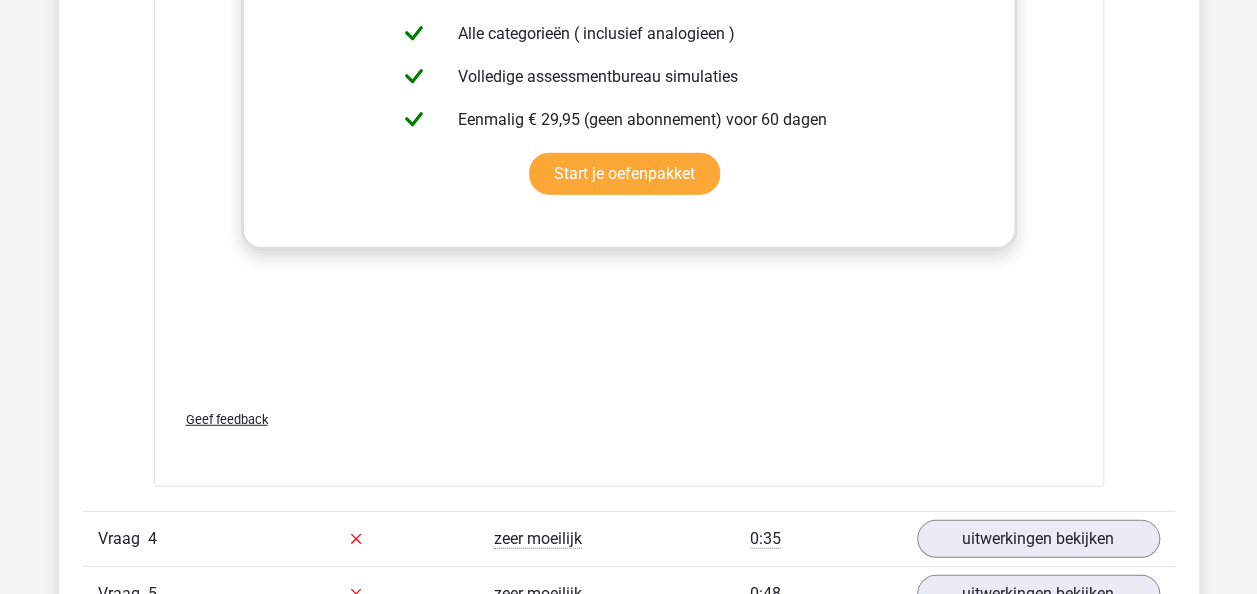 scroll, scrollTop: 2700, scrollLeft: 0, axis: vertical 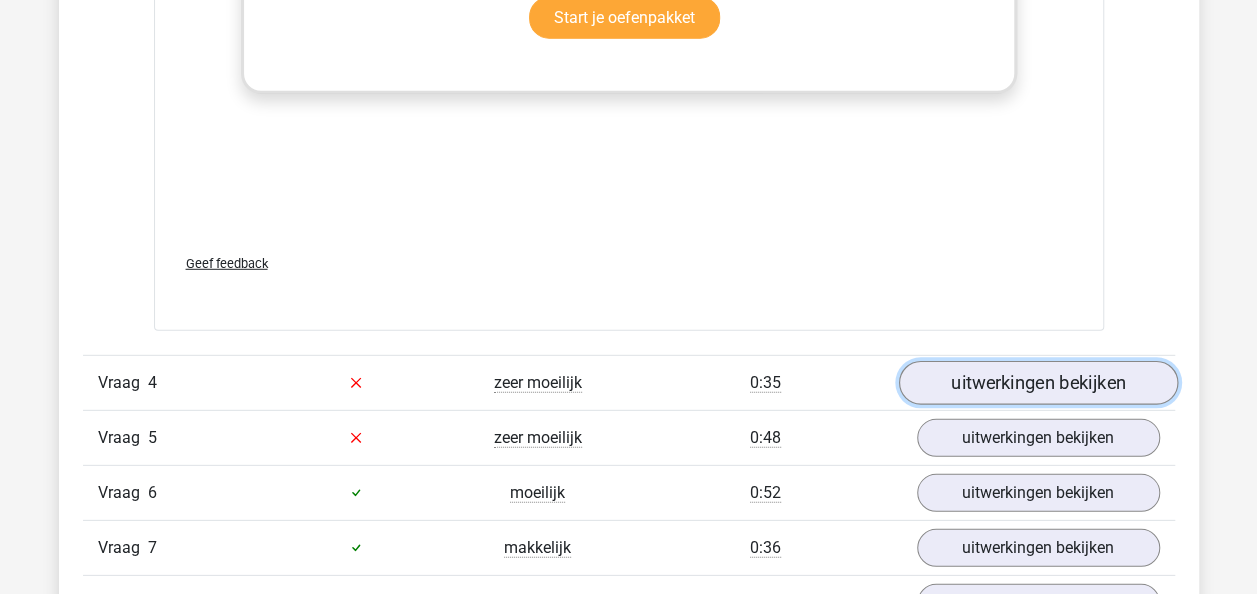 click on "uitwerkingen bekijken" at bounding box center (1037, 383) 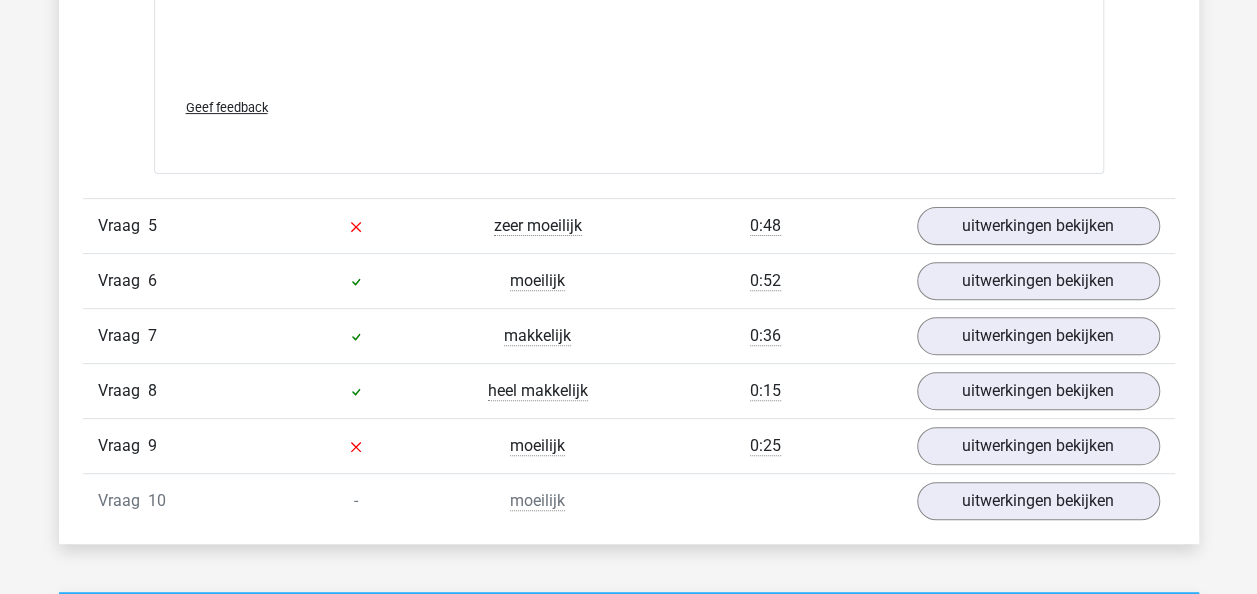 scroll, scrollTop: 4000, scrollLeft: 0, axis: vertical 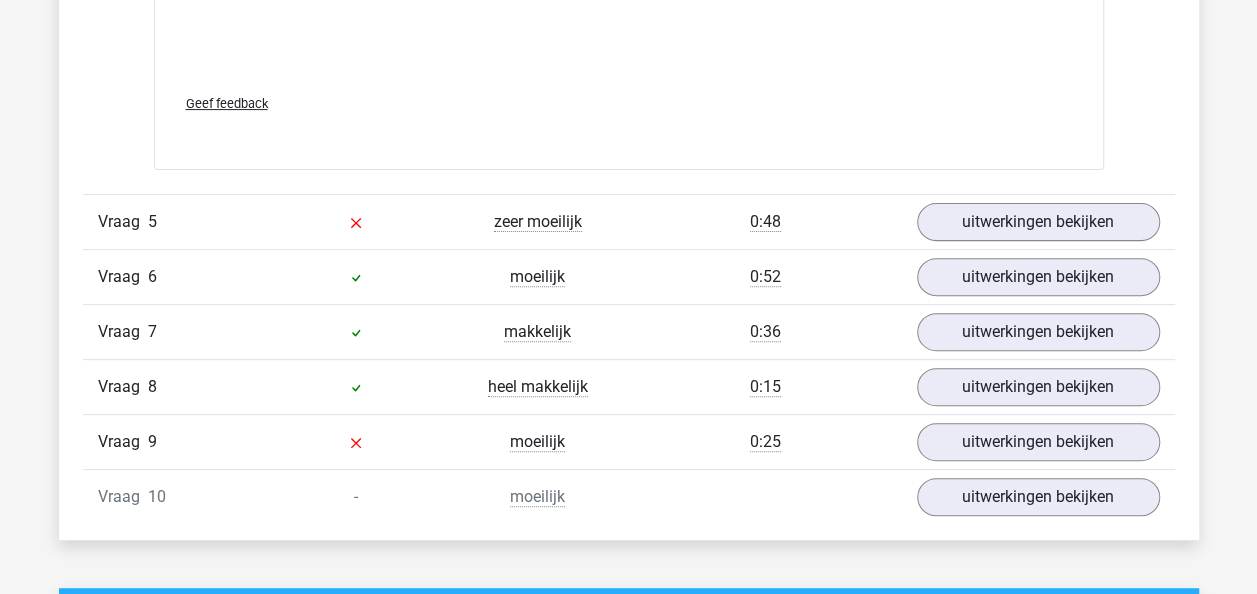 click on "Vraag
5
zeer moeilijk
0:48
uitwerkingen bekijken" at bounding box center (629, 221) 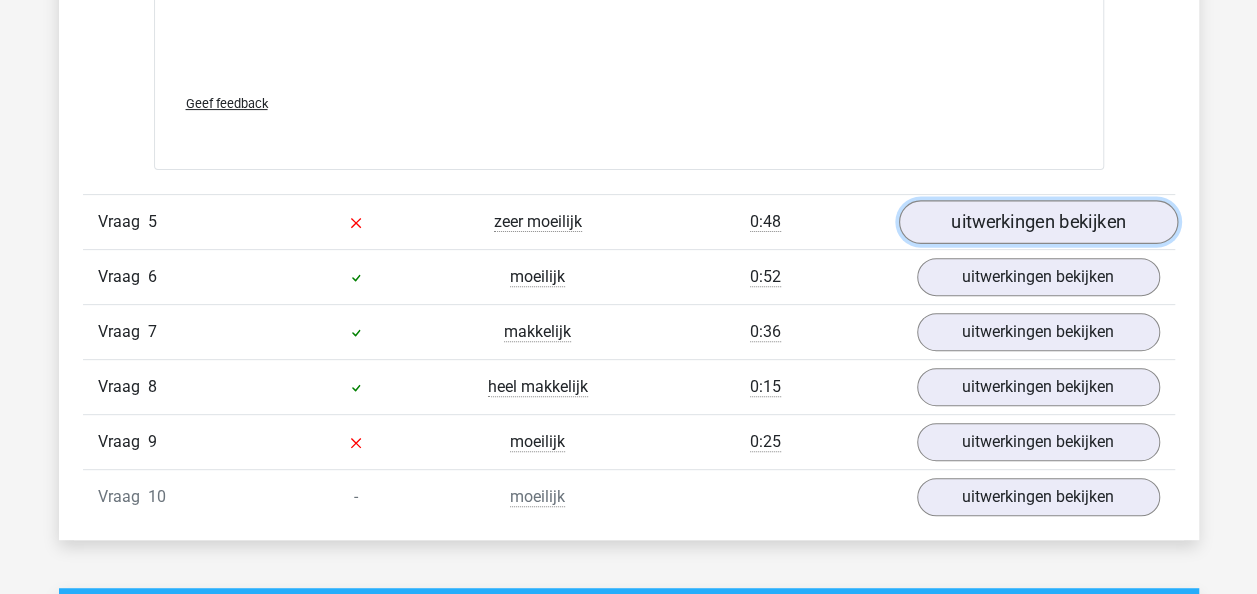 click on "uitwerkingen bekijken" at bounding box center [1037, 222] 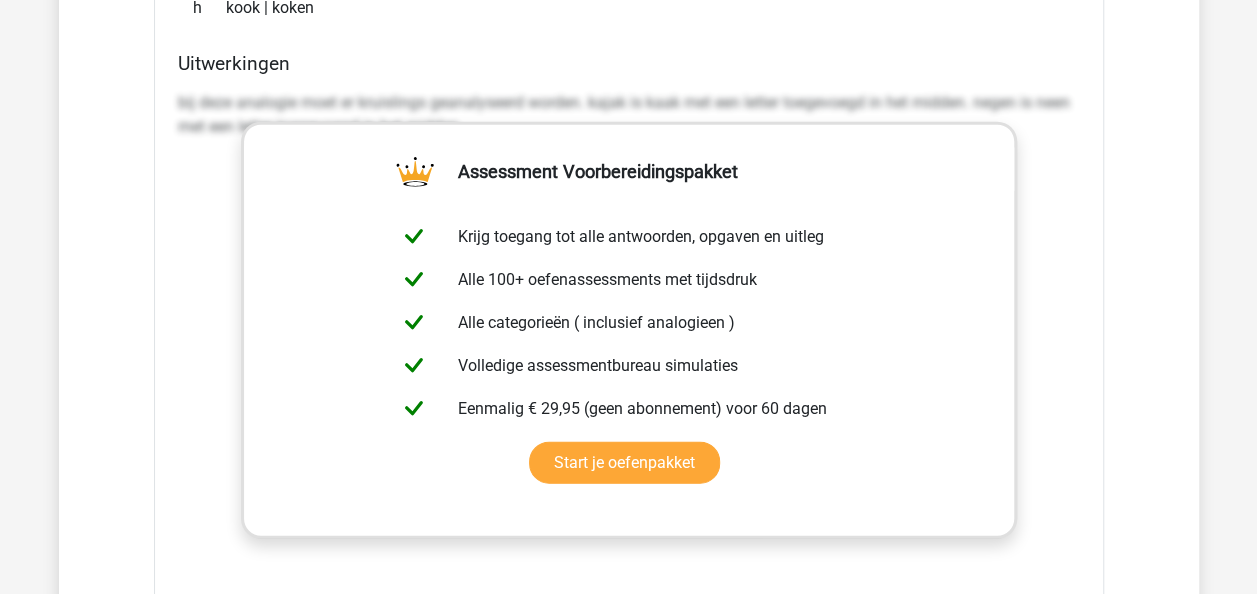 scroll, scrollTop: 2000, scrollLeft: 0, axis: vertical 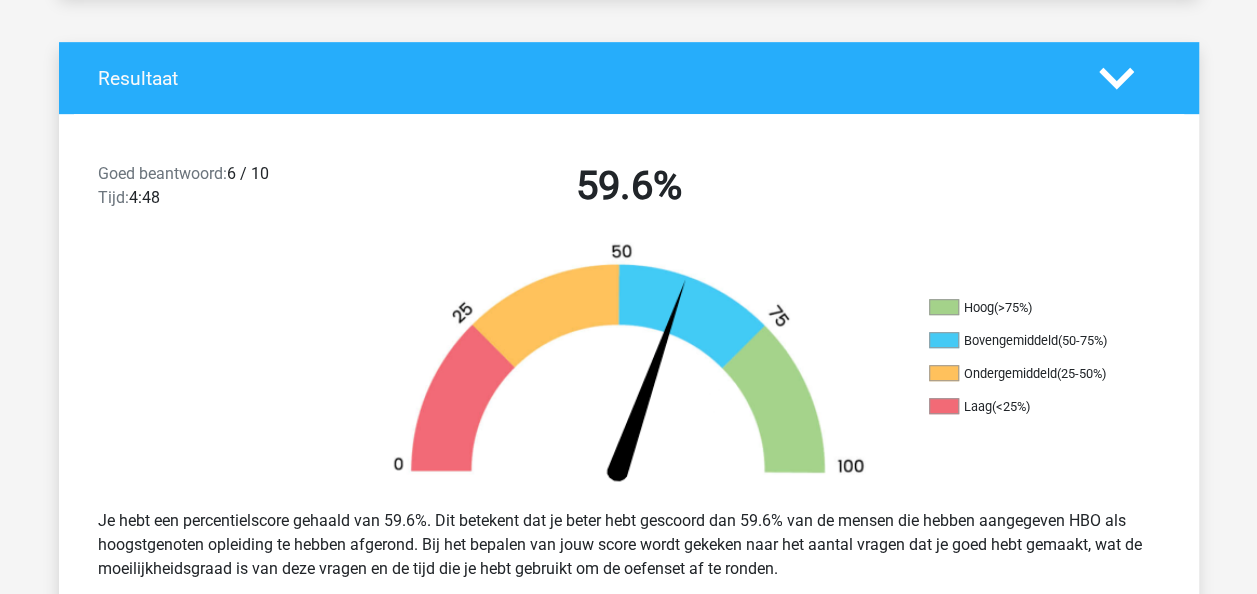 click 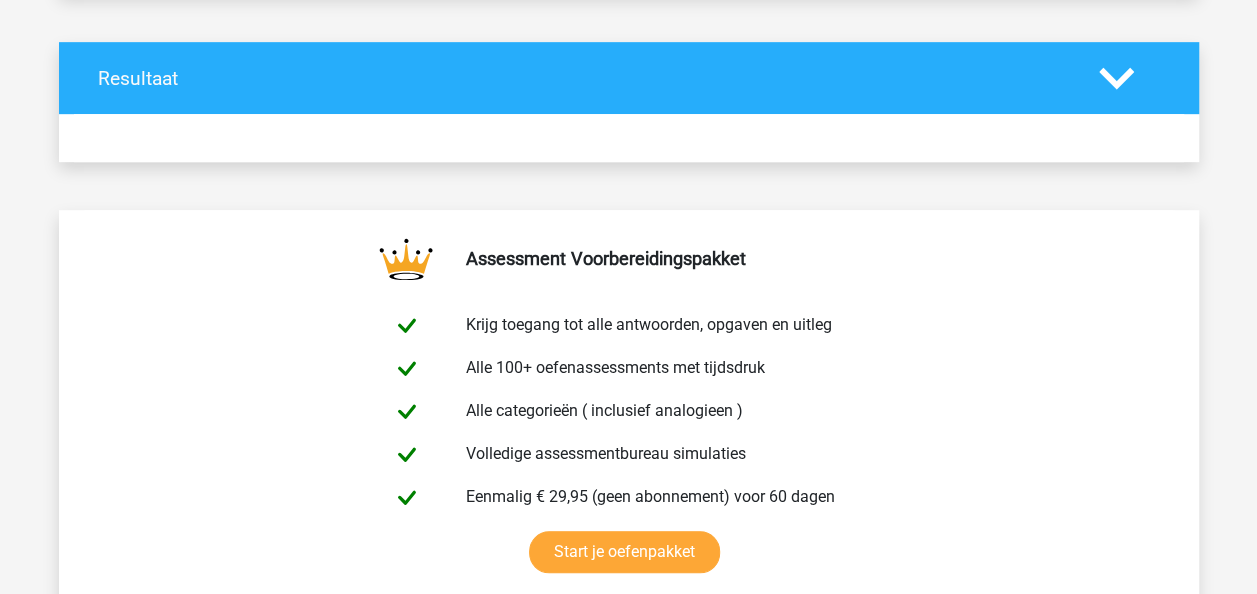 click 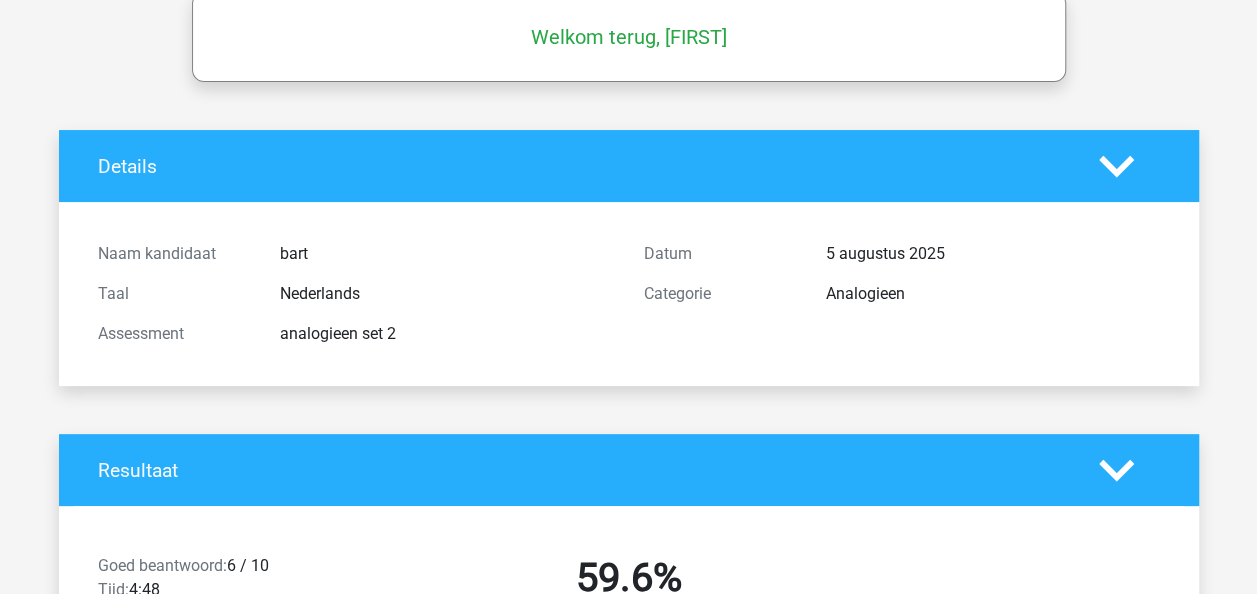 scroll, scrollTop: 100, scrollLeft: 0, axis: vertical 